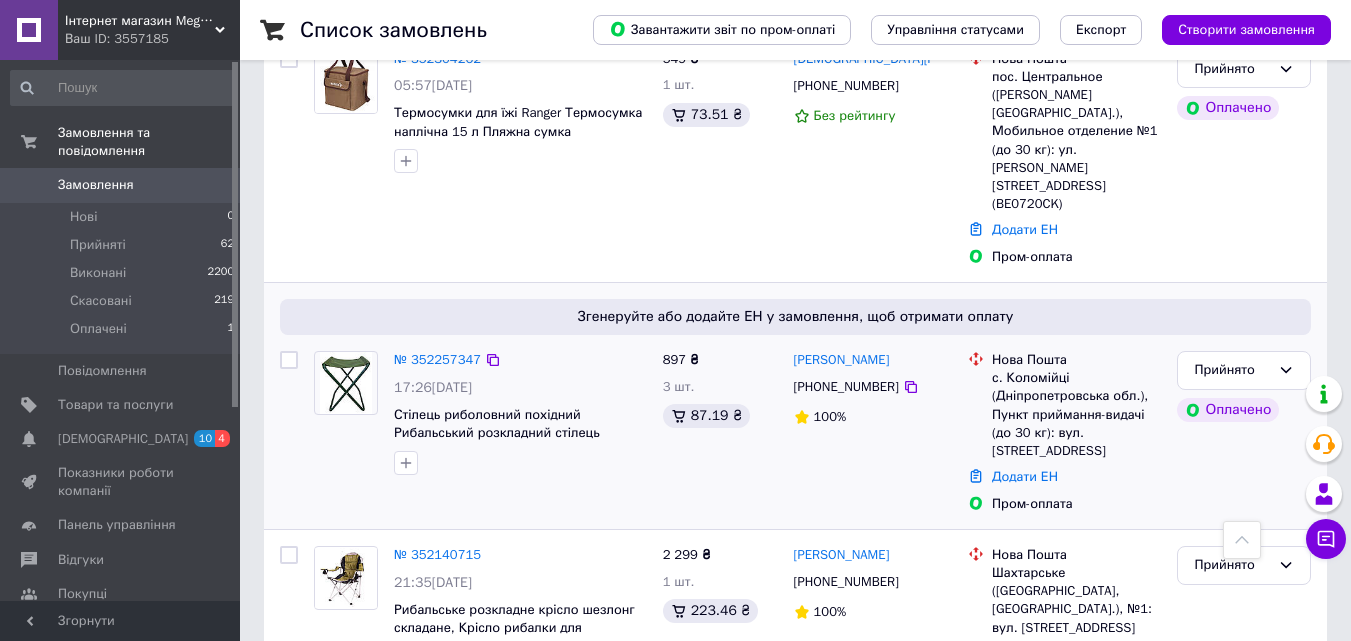 scroll, scrollTop: 167, scrollLeft: 0, axis: vertical 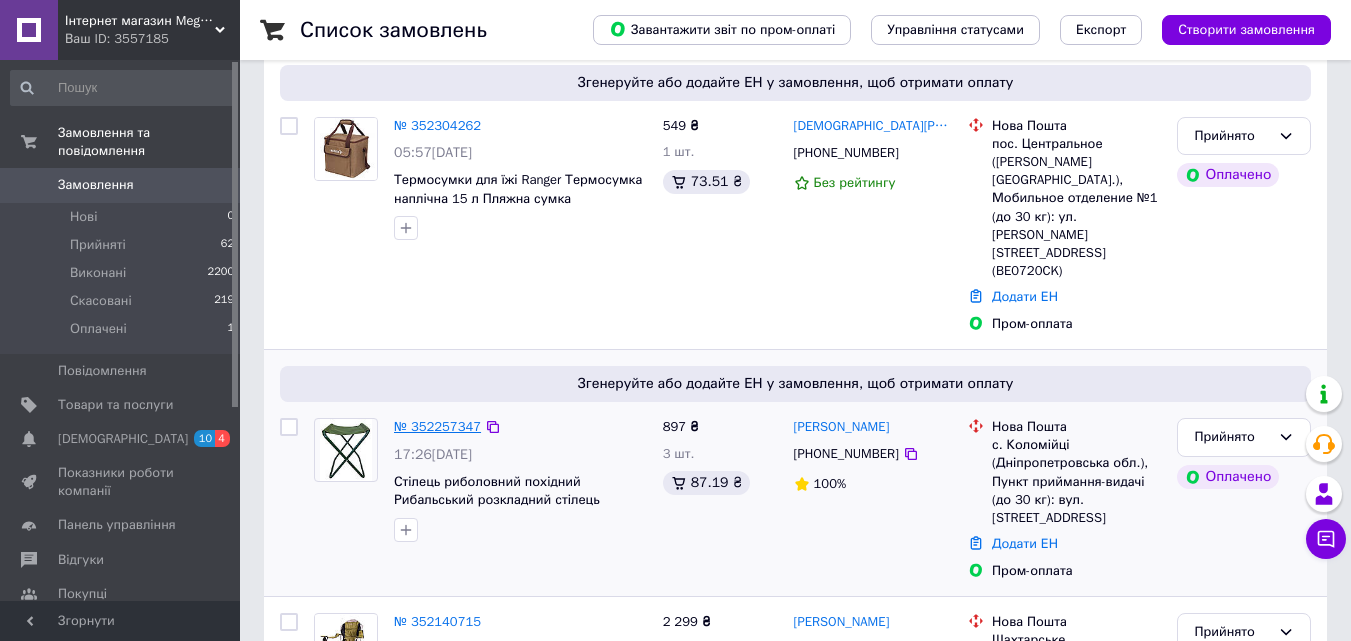 click on "№ 352257347" at bounding box center (437, 426) 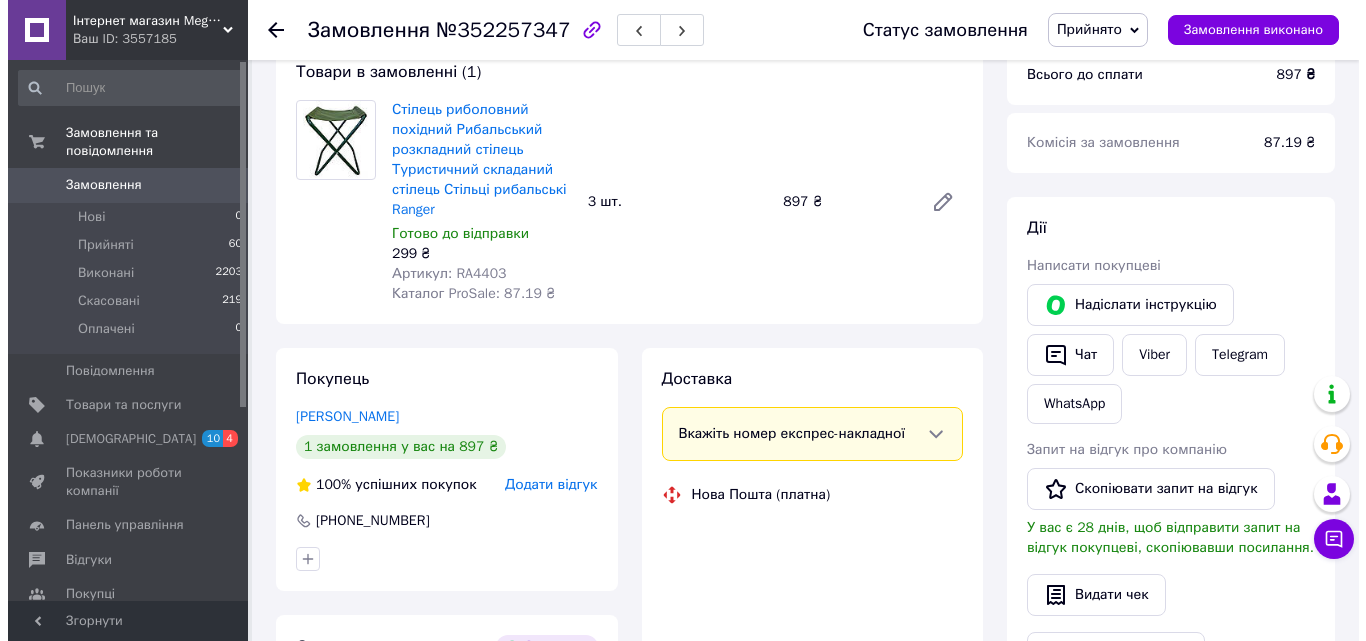 scroll, scrollTop: 333, scrollLeft: 0, axis: vertical 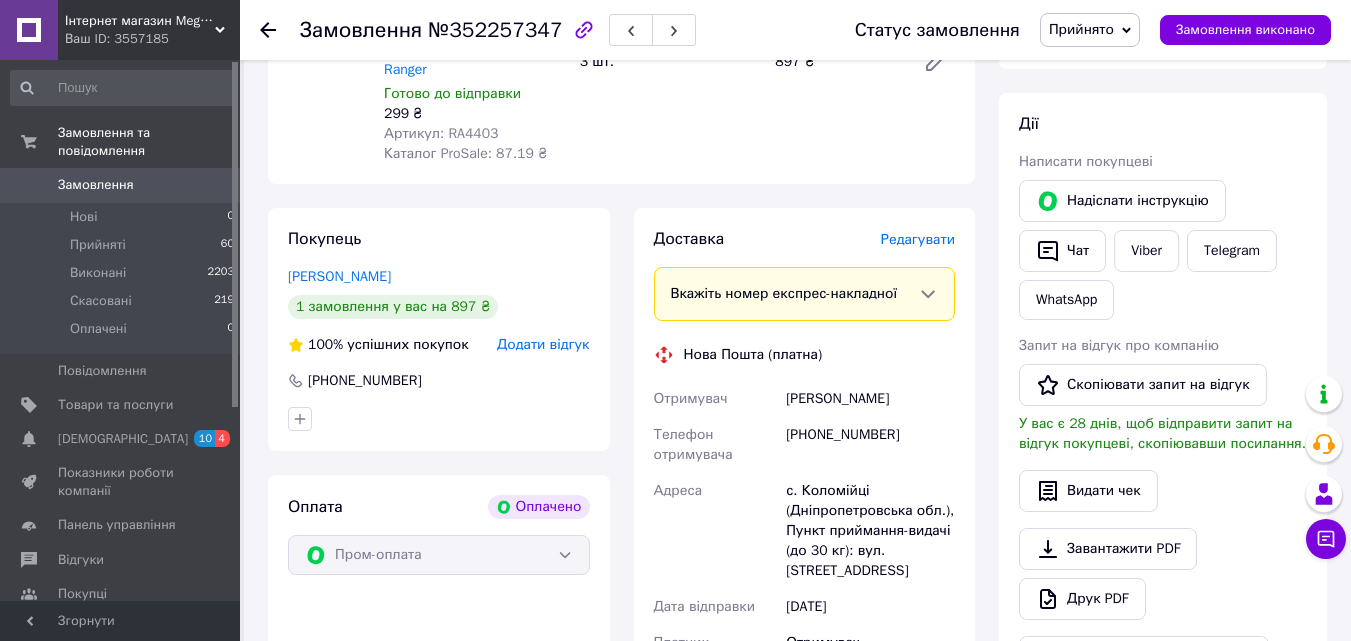 click on "Редагувати" at bounding box center (918, 239) 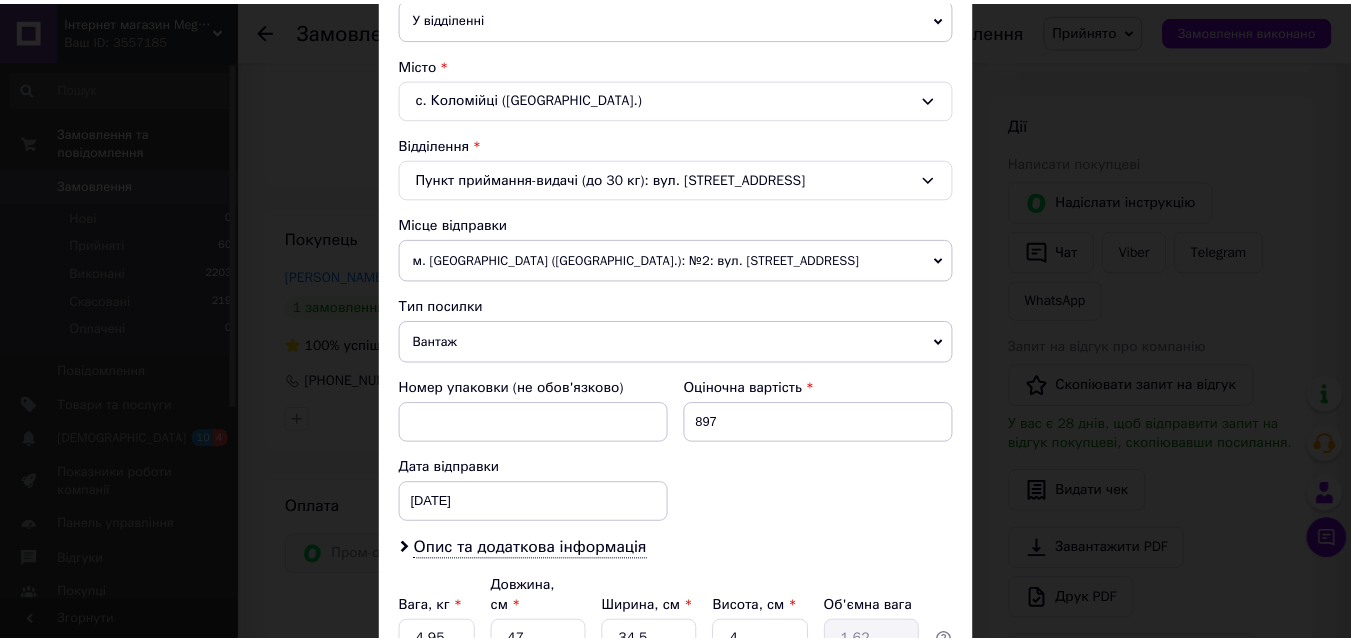 scroll, scrollTop: 687, scrollLeft: 0, axis: vertical 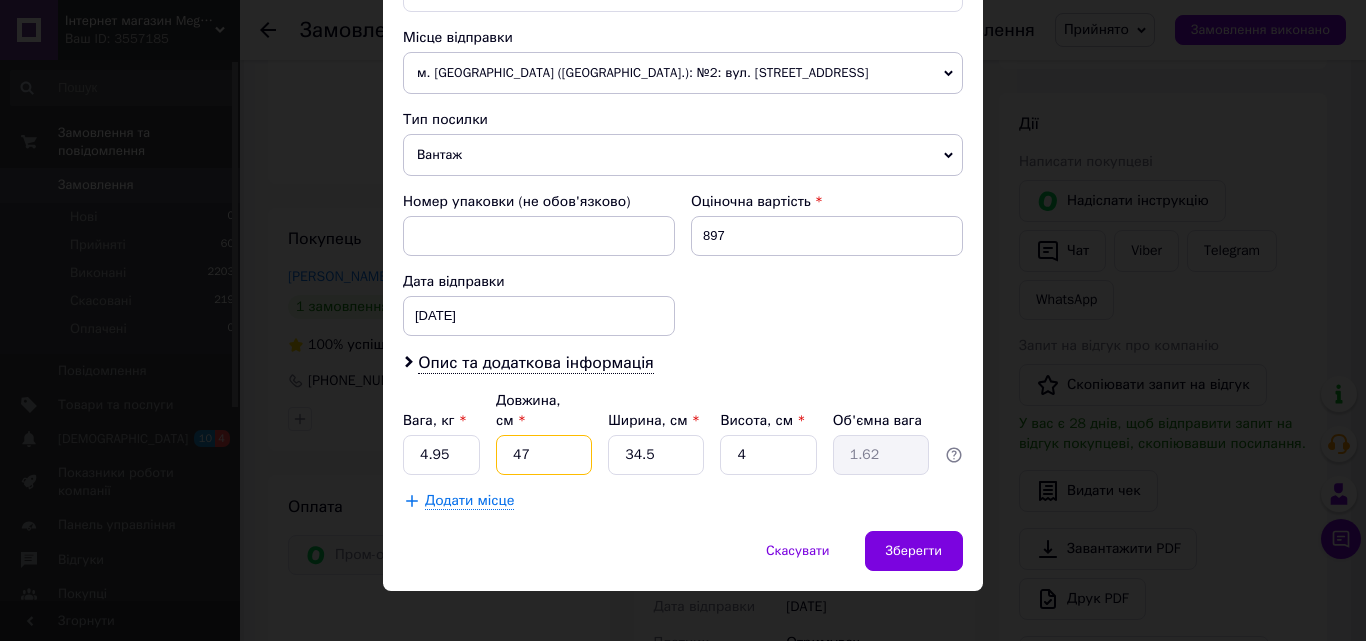 drag, startPoint x: 532, startPoint y: 433, endPoint x: 502, endPoint y: 433, distance: 30 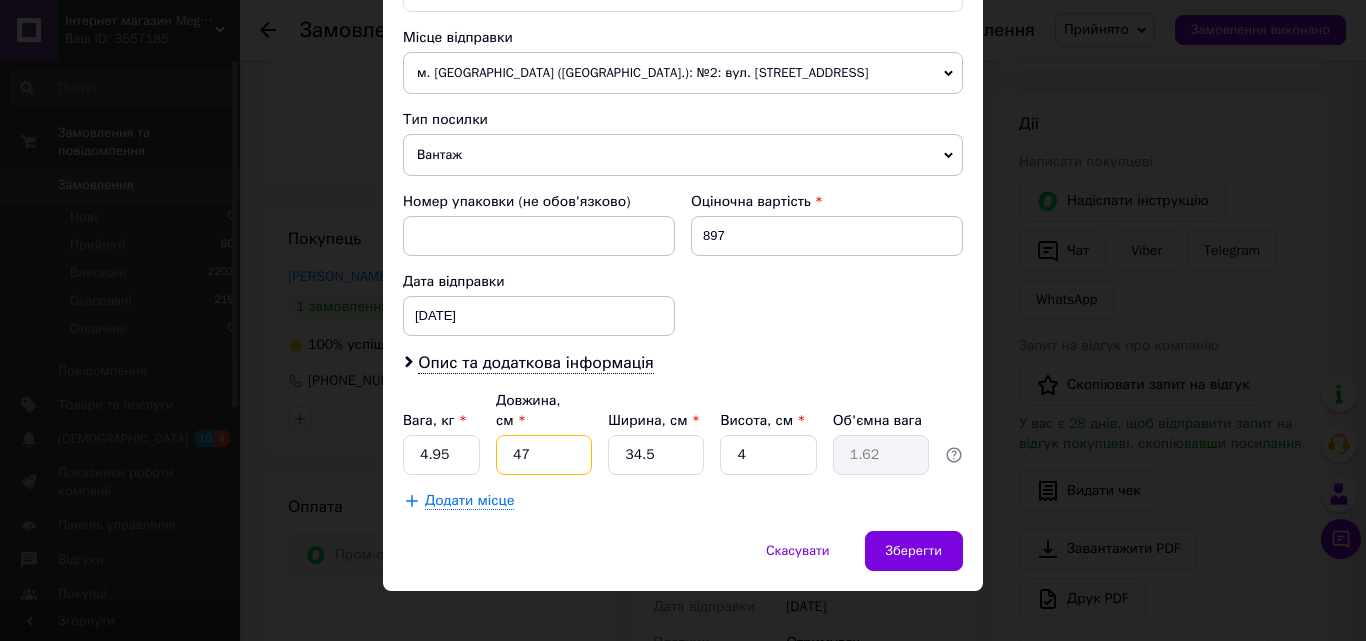 type on "5" 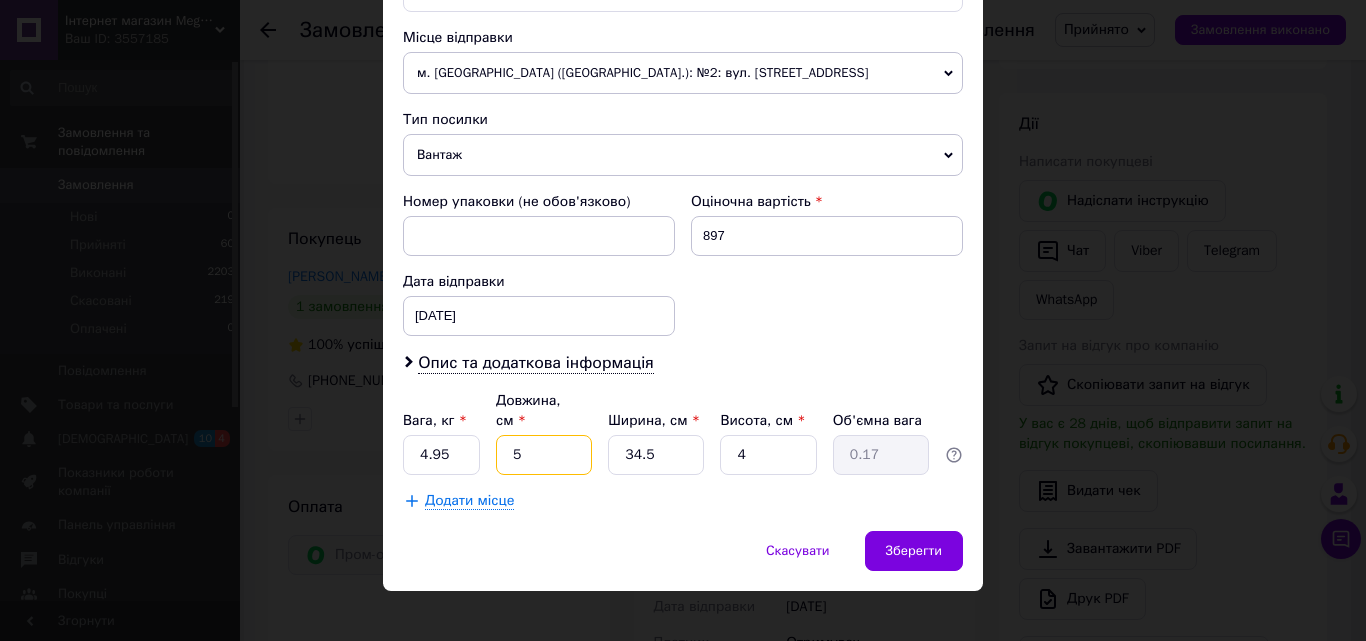 type on "55" 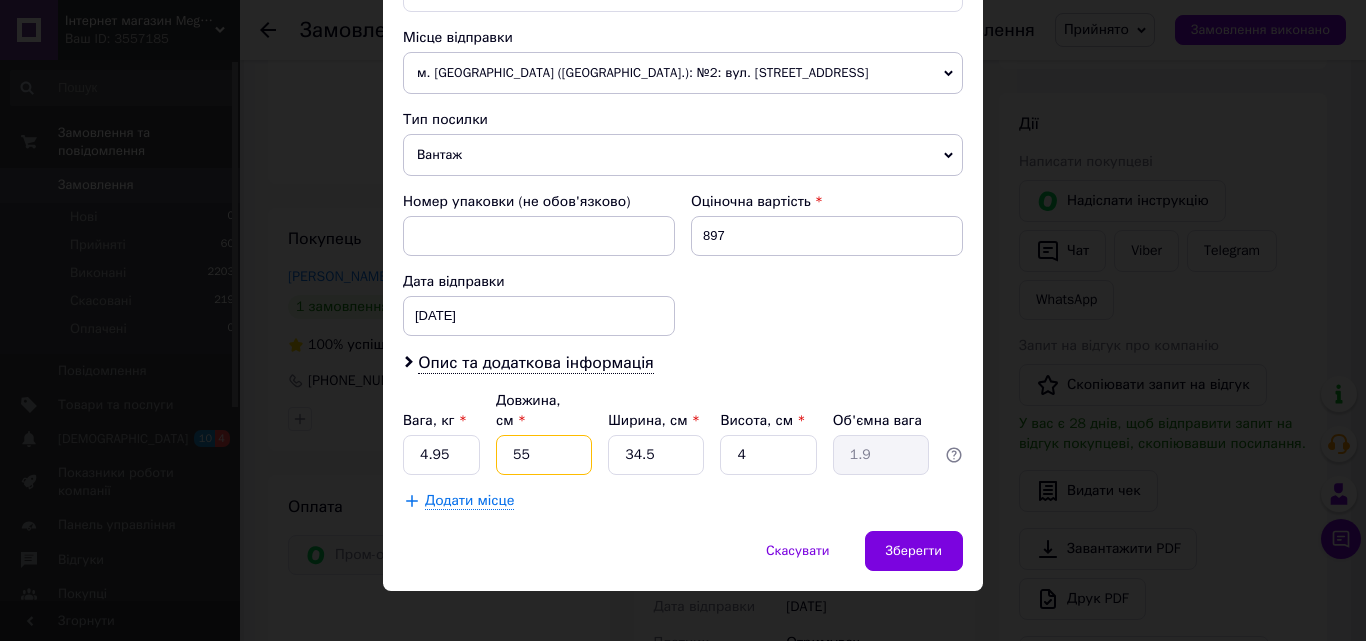 type on "55" 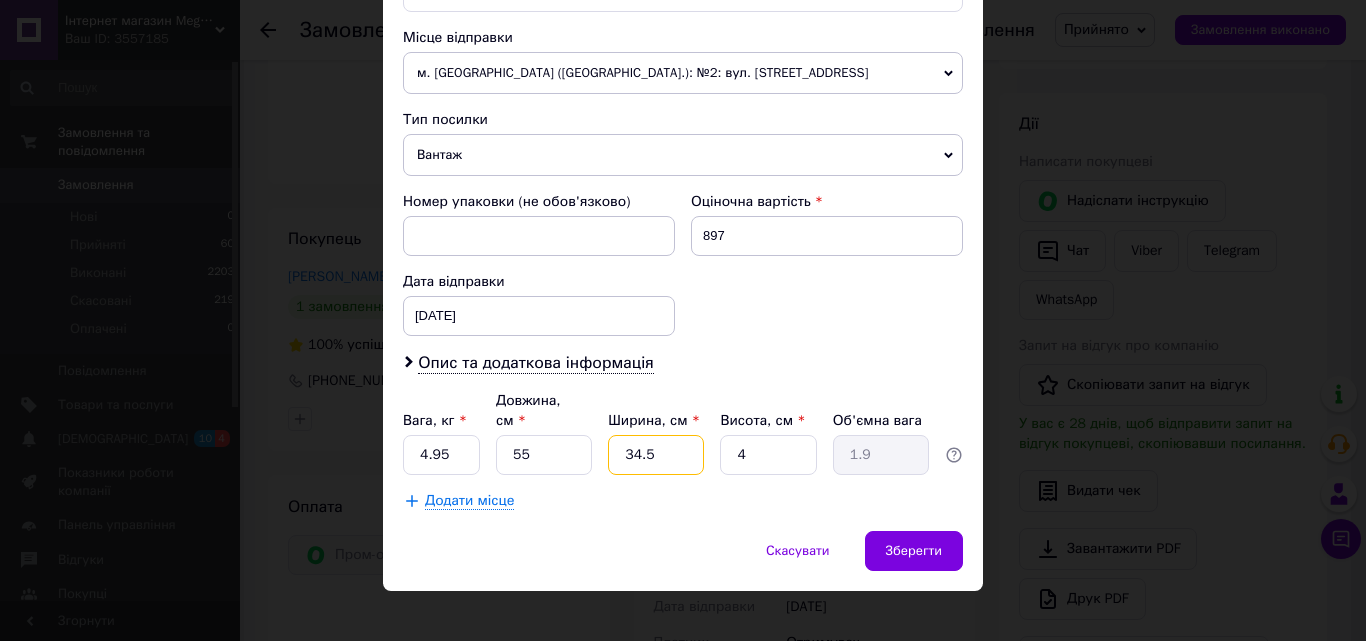 drag, startPoint x: 649, startPoint y: 436, endPoint x: 618, endPoint y: 438, distance: 31.06445 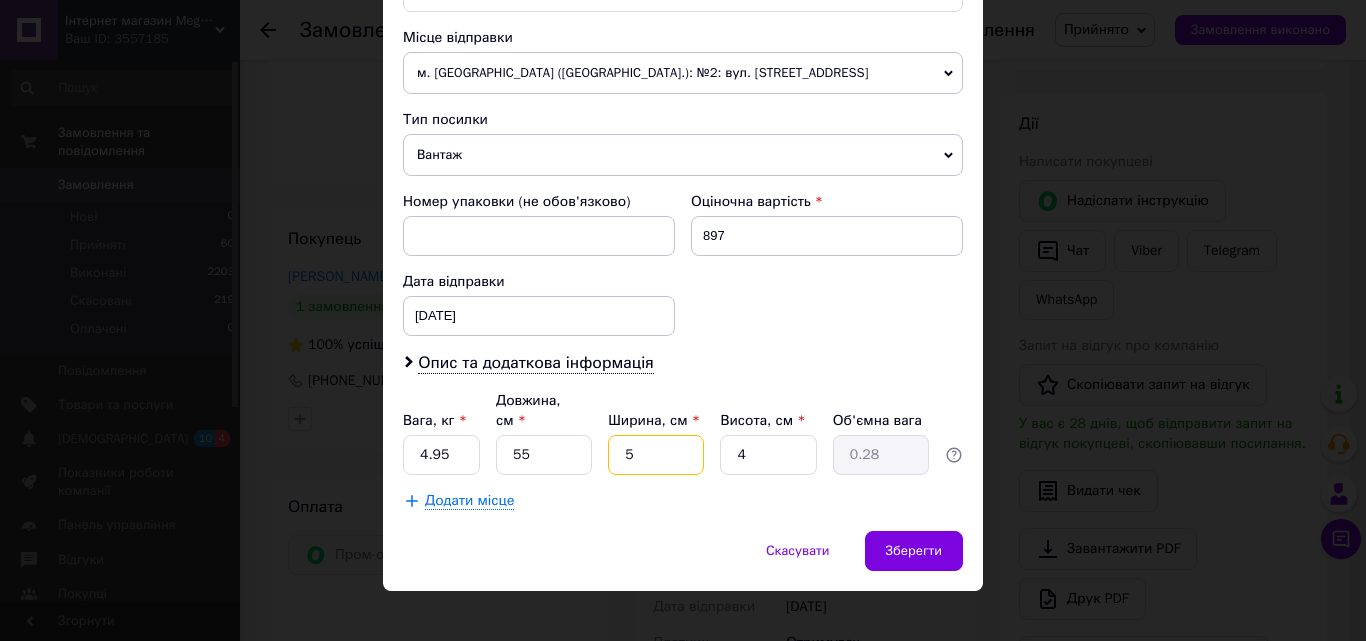 type on "55" 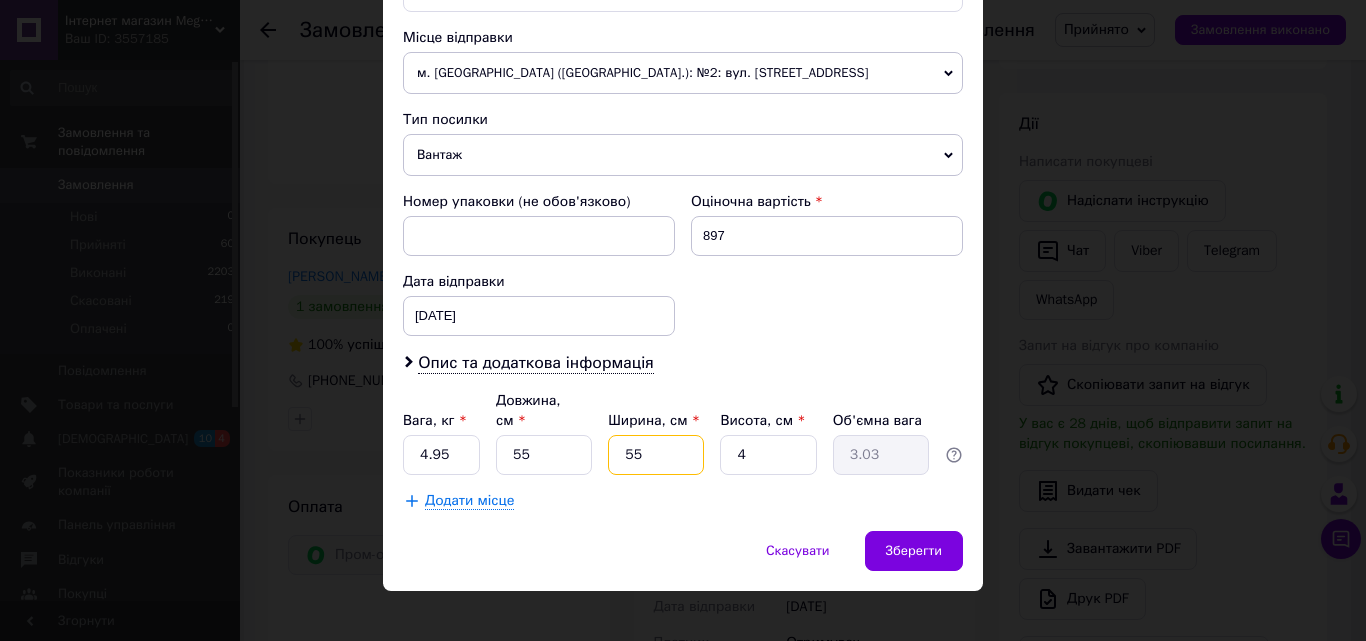 type on "55" 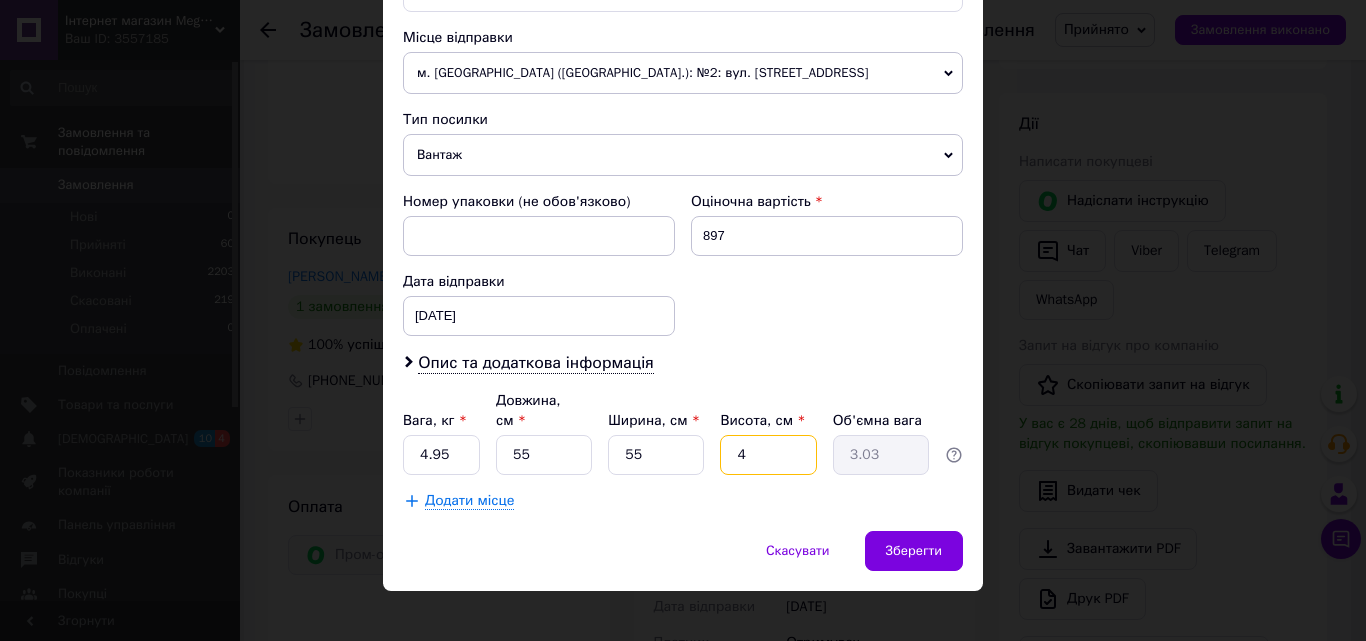 drag, startPoint x: 740, startPoint y: 437, endPoint x: 726, endPoint y: 437, distance: 14 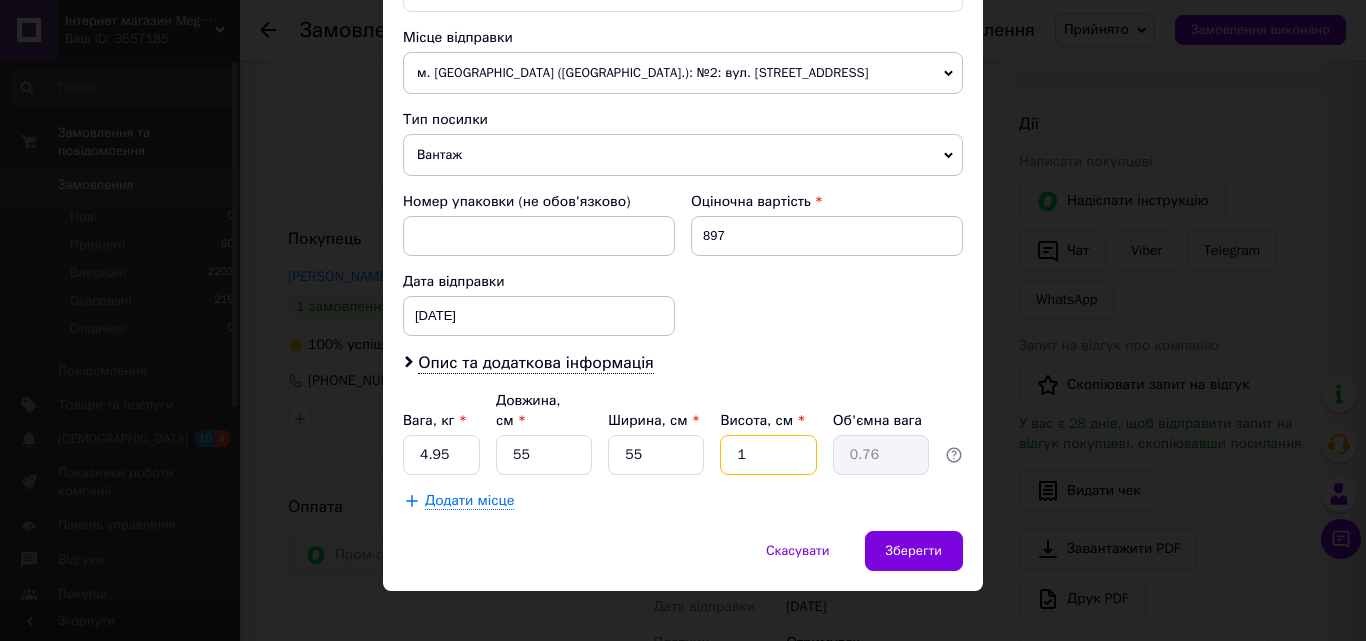 type on "12" 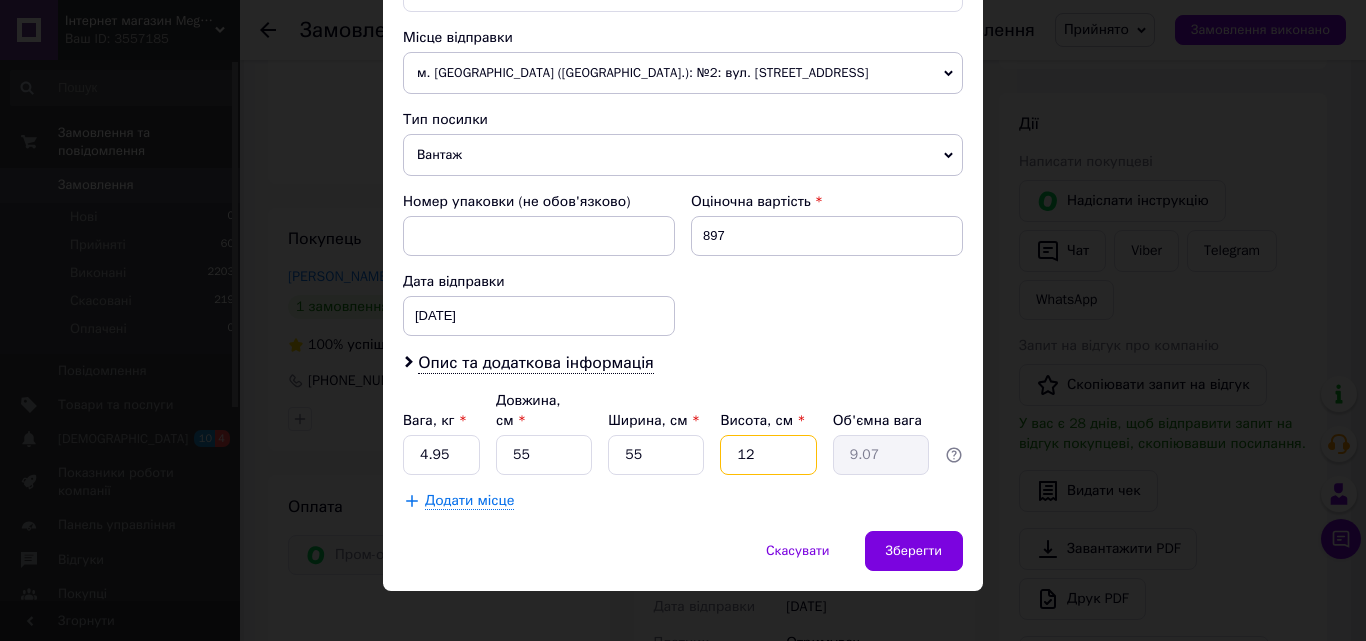type on "12" 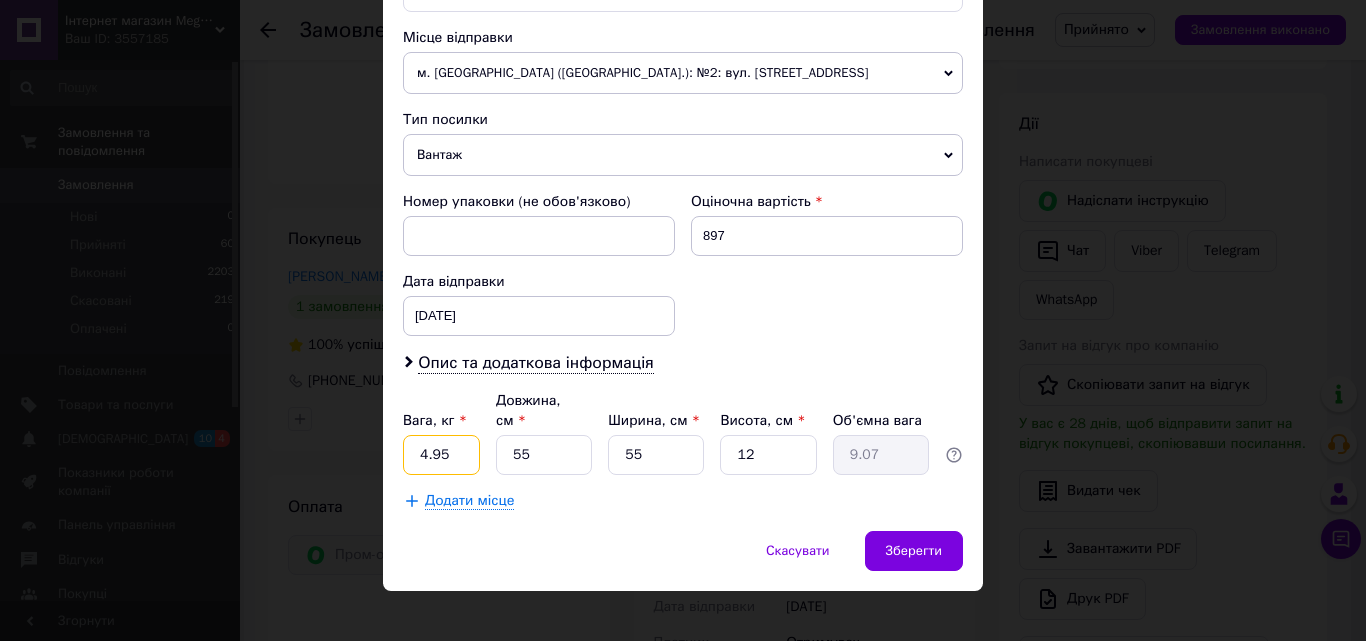 drag, startPoint x: 460, startPoint y: 433, endPoint x: 412, endPoint y: 436, distance: 48.09366 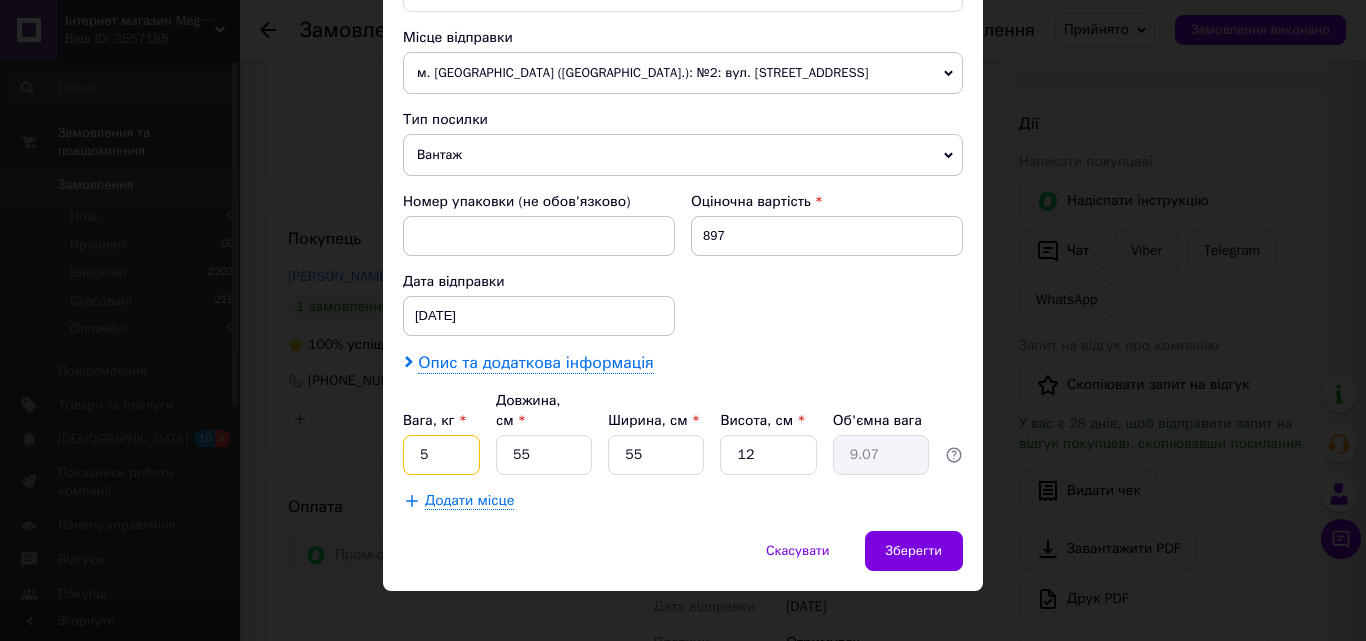 type on "5" 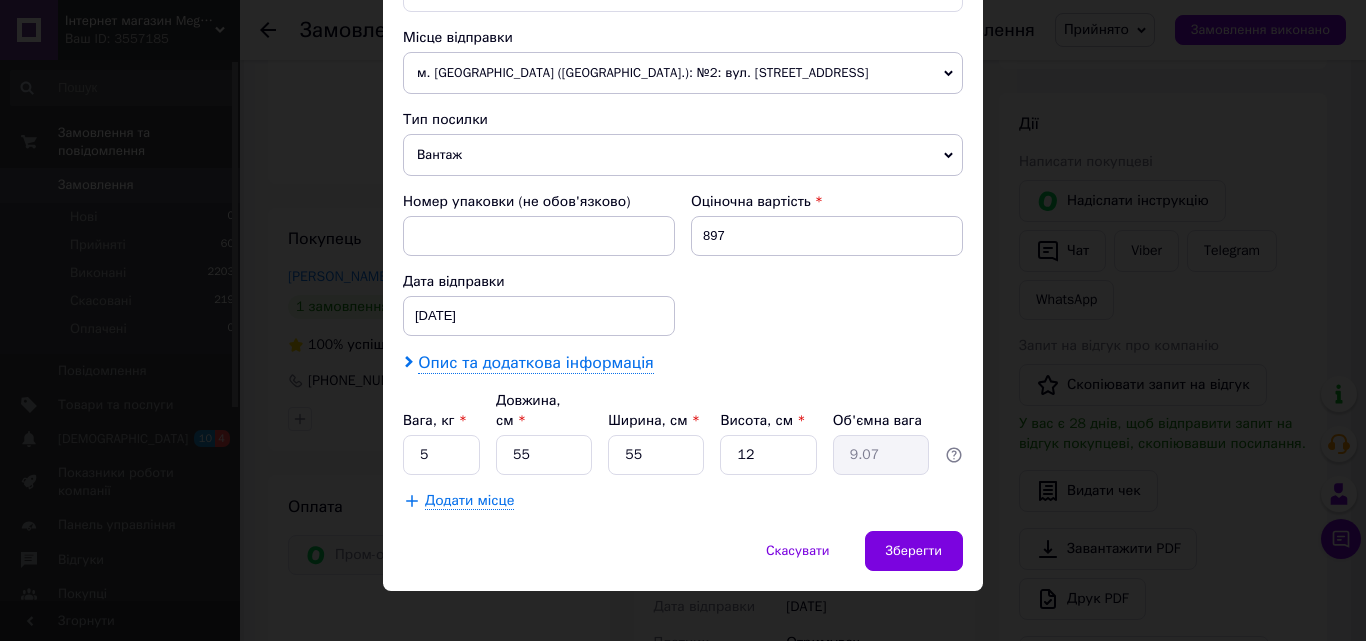 click on "Опис та додаткова інформація" at bounding box center [535, 363] 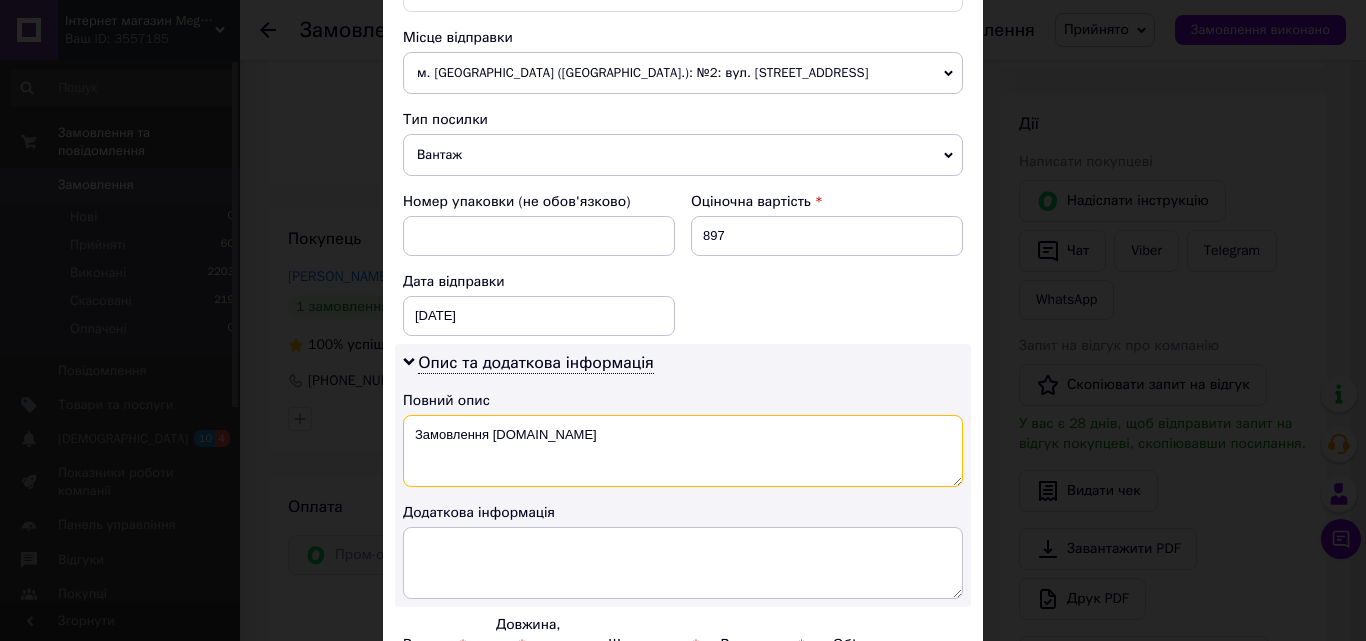 drag, startPoint x: 582, startPoint y: 436, endPoint x: 397, endPoint y: 439, distance: 185.02432 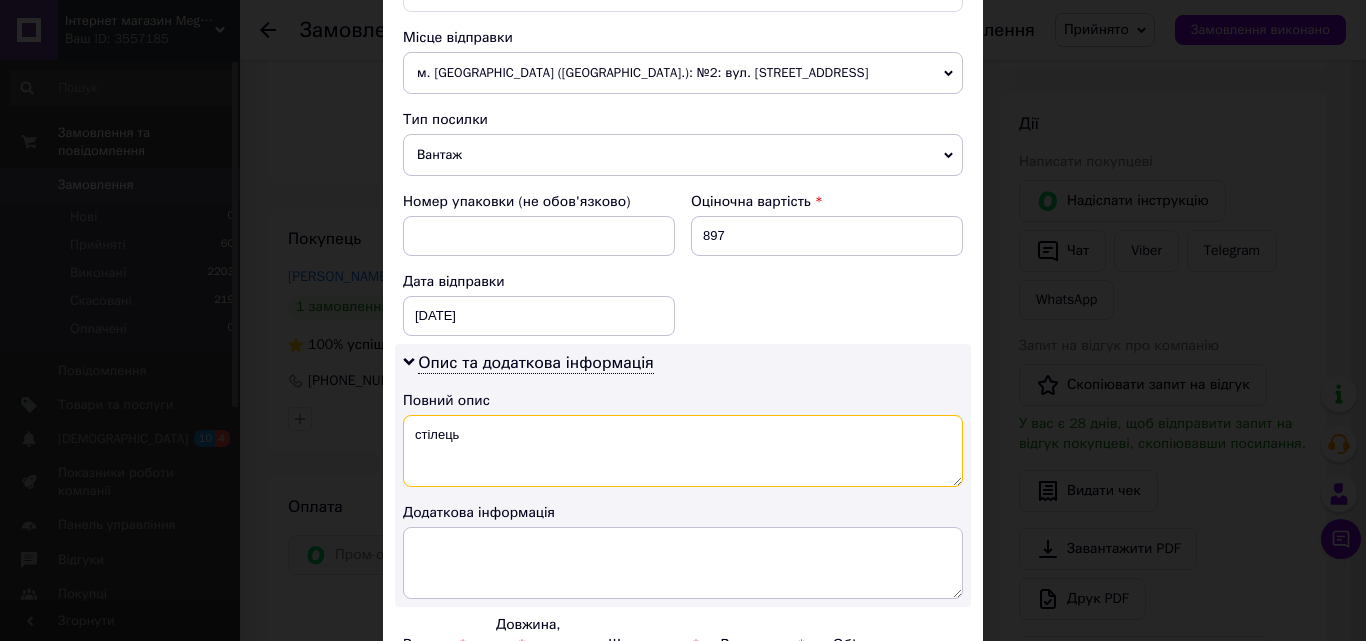 type on "стілець" 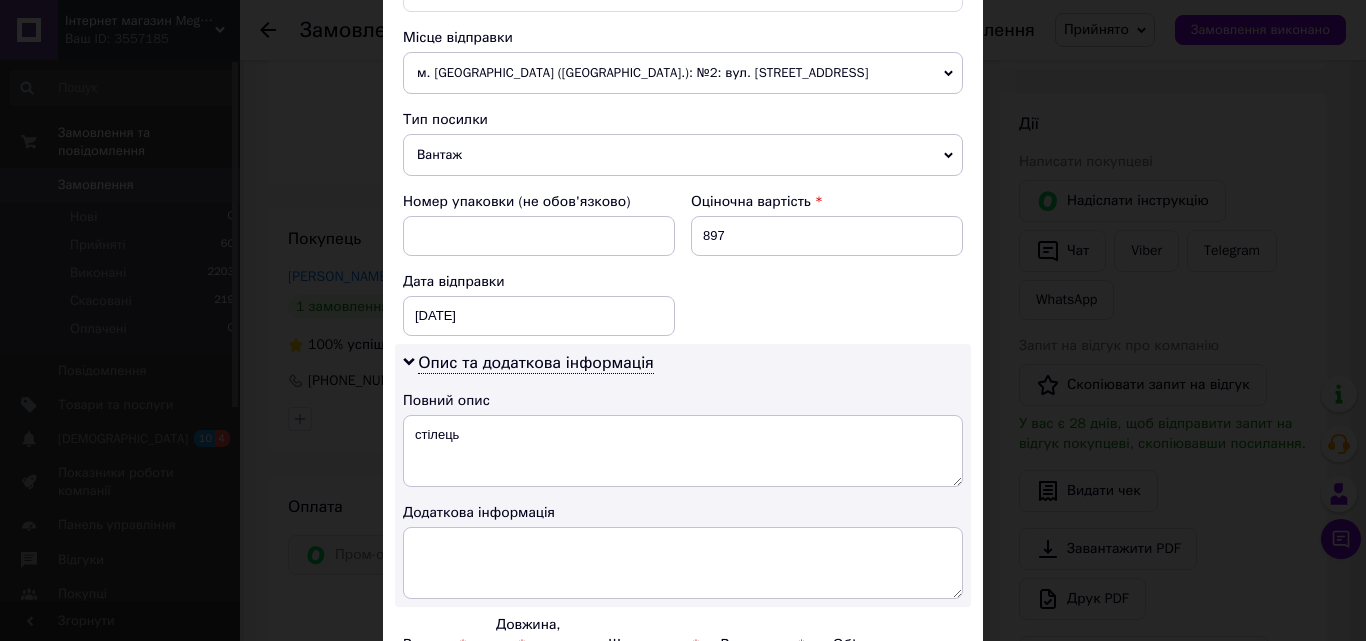 click on "Опис та додаткова інформація Повний опис стілець Додаткова інформація" at bounding box center [683, 475] 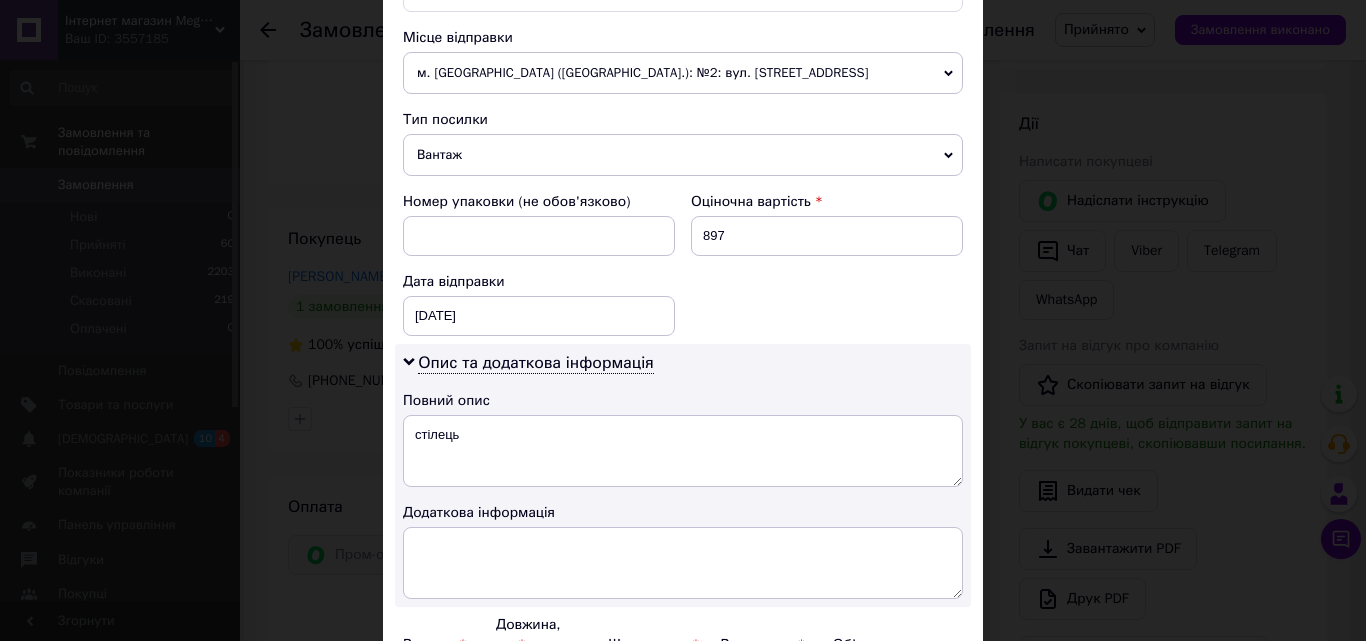 click on "м. [GEOGRAPHIC_DATA] ([GEOGRAPHIC_DATA].): №2: вул. [STREET_ADDRESS]" at bounding box center (683, 73) 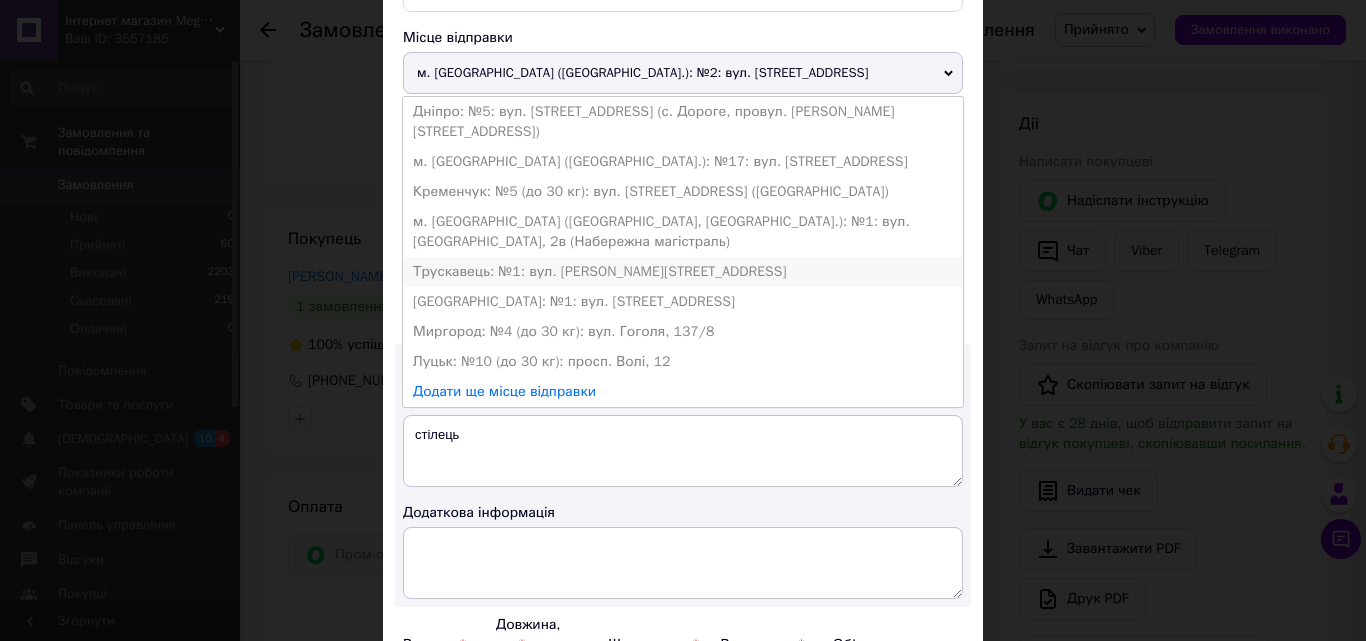 click on "Трускавець: №1: вул. [PERSON_NAME][STREET_ADDRESS]" at bounding box center (683, 272) 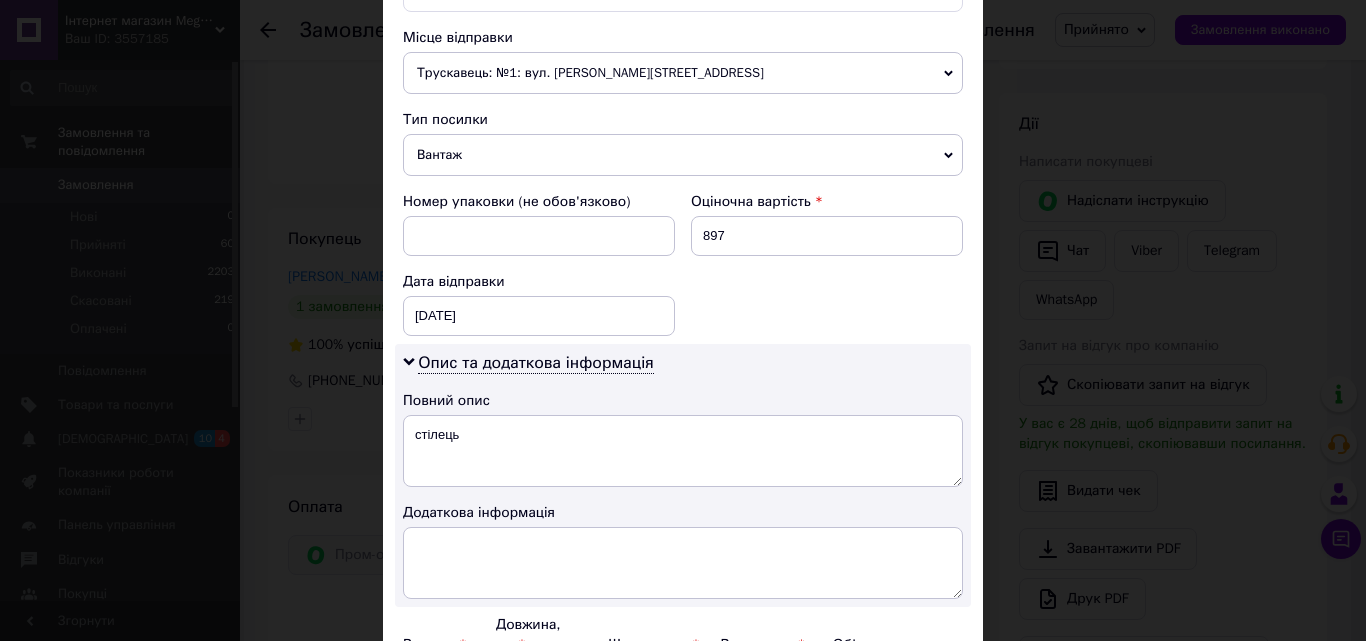 click on "× Редагування доставки Спосіб доставки Нова Пошта (платна) Платник Отримувач Відправник Прізвище отримувача [PERSON_NAME] Ім'я отримувача [PERSON_NAME] батькові отримувача Телефон отримувача [PHONE_NUMBER] Тип доставки У відділенні Кур'єром В поштоматі Місто с. Коломійці ([GEOGRAPHIC_DATA].) Відділення Пункт приймання-видачі (до 30 кг): вул. [STREET_ADDRESS] Місце відправки Трускавець: №1: вул. [PERSON_NAME], 21г м. [GEOGRAPHIC_DATA] ([GEOGRAPHIC_DATA].): №2: вул. [STREET_ADDRESS] Дніпро: №5: вул. [STREET_ADDRESS] (с. Дороге, провул. [PERSON_NAME][STREET_ADDRESS]) Кременчук: №5 (до 30 кг): вул. [STREET_ADDRESS] ([GEOGRAPHIC_DATA]) <" at bounding box center [683, 320] 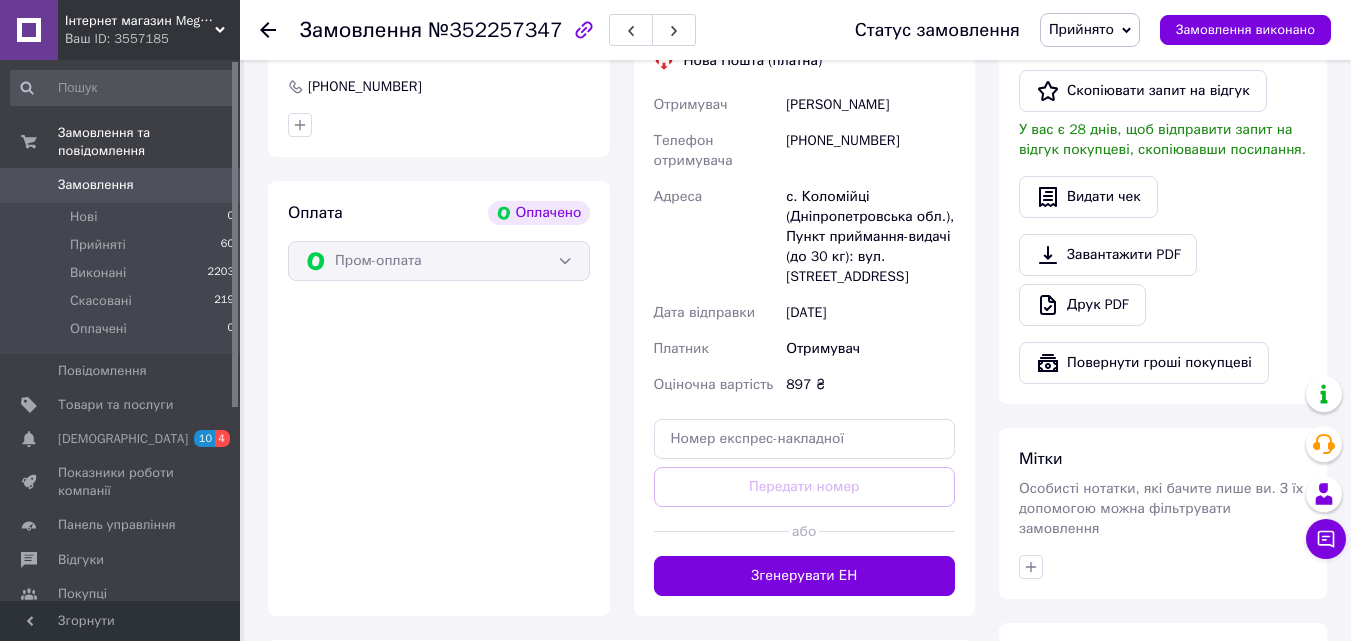 scroll, scrollTop: 667, scrollLeft: 0, axis: vertical 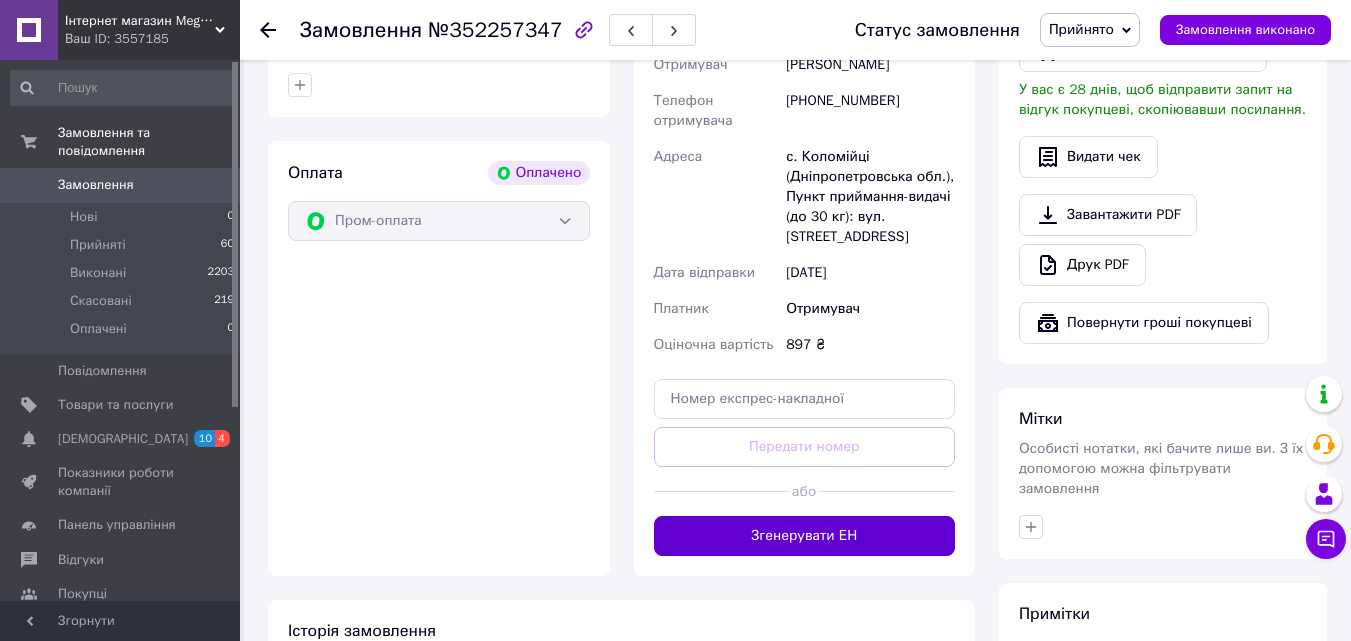 click on "Згенерувати ЕН" at bounding box center [805, 536] 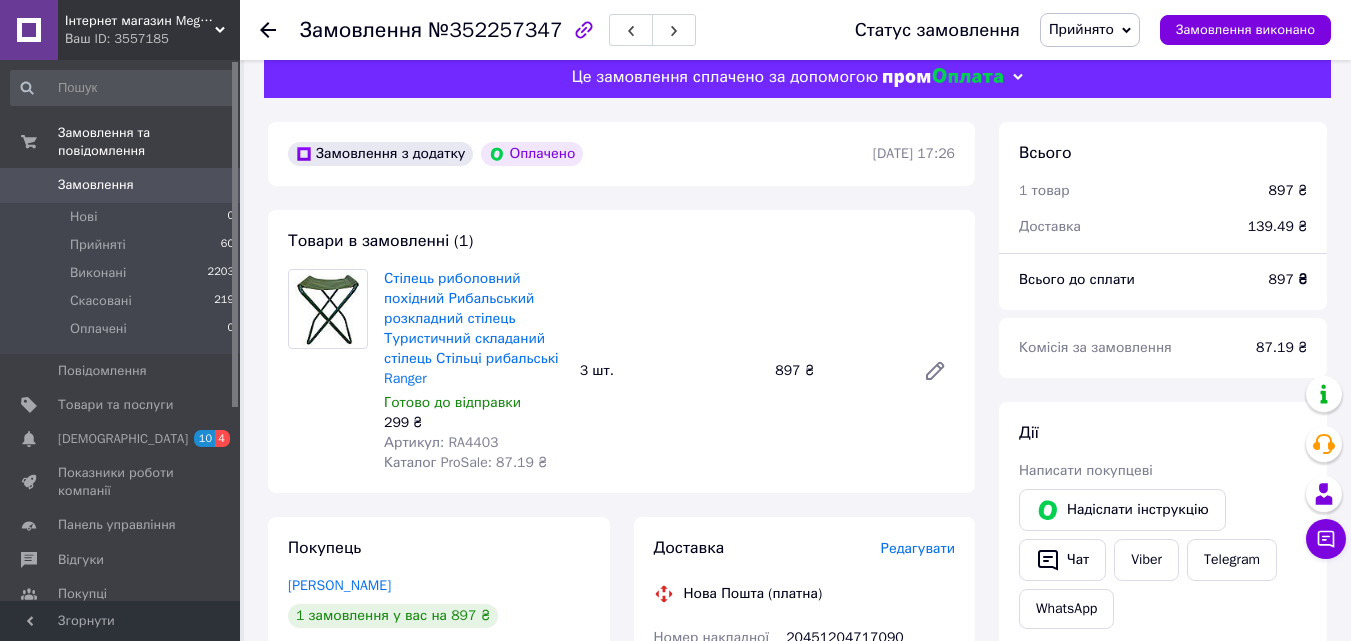 scroll, scrollTop: 0, scrollLeft: 0, axis: both 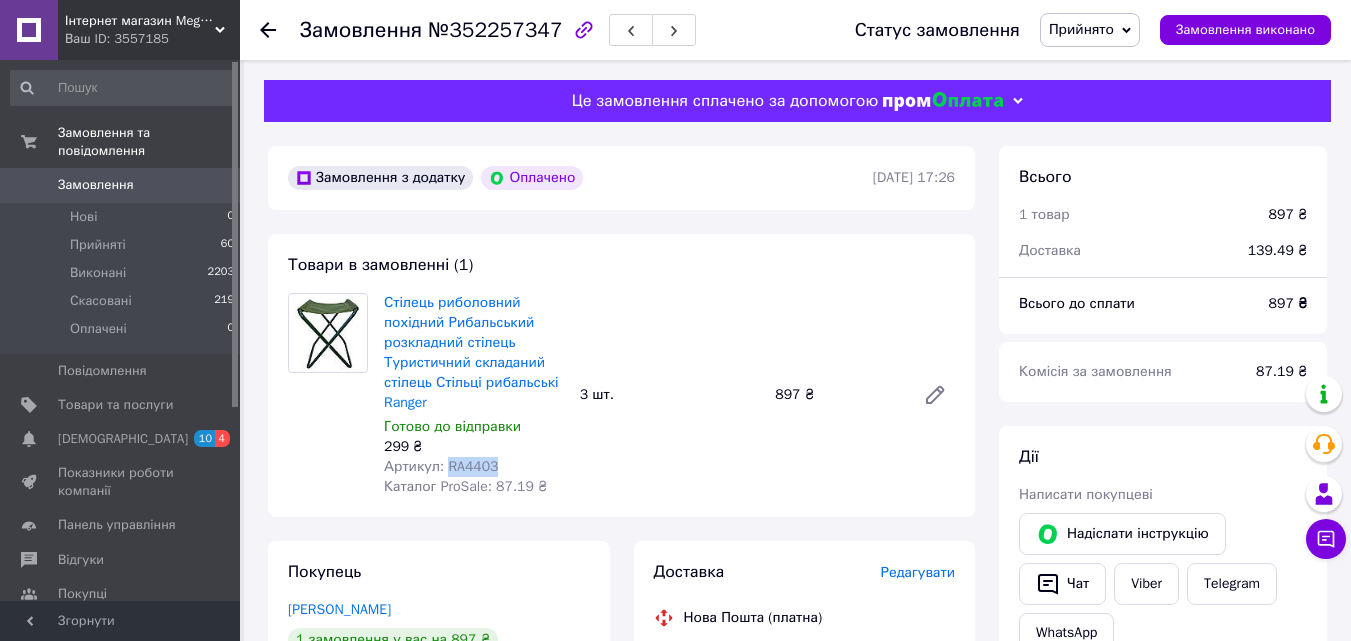 drag, startPoint x: 498, startPoint y: 463, endPoint x: 443, endPoint y: 466, distance: 55.081757 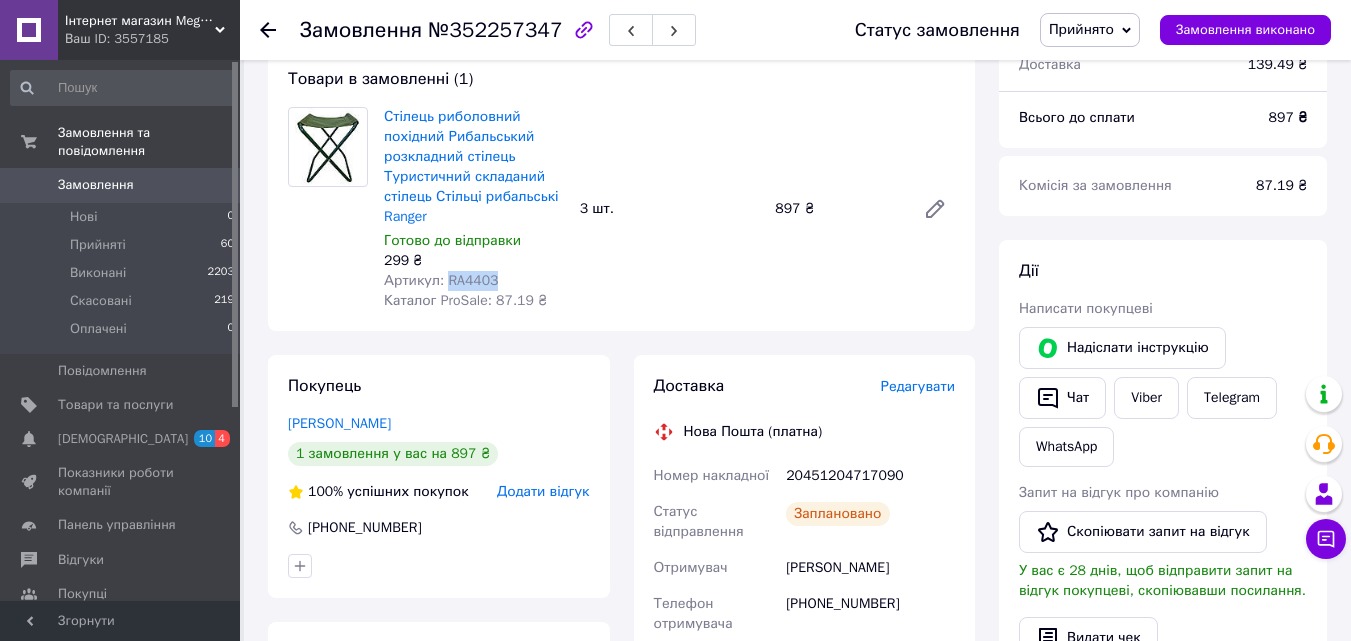scroll, scrollTop: 167, scrollLeft: 0, axis: vertical 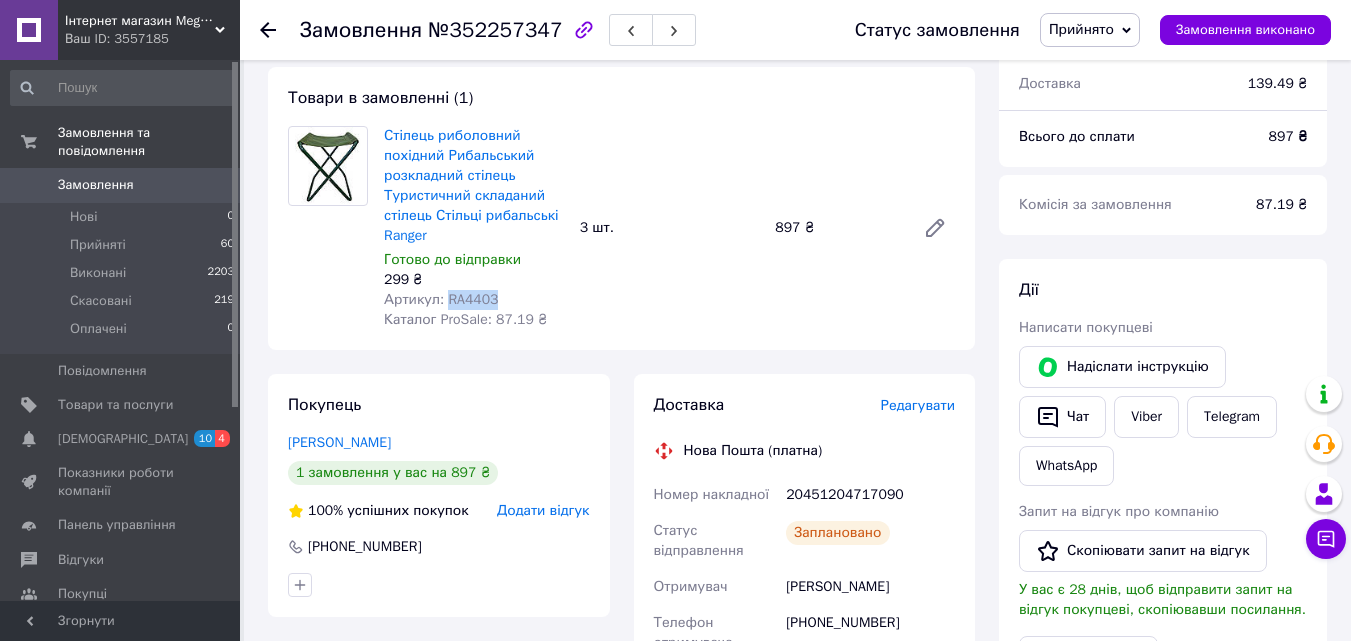 click on "Замовлення" at bounding box center (121, 185) 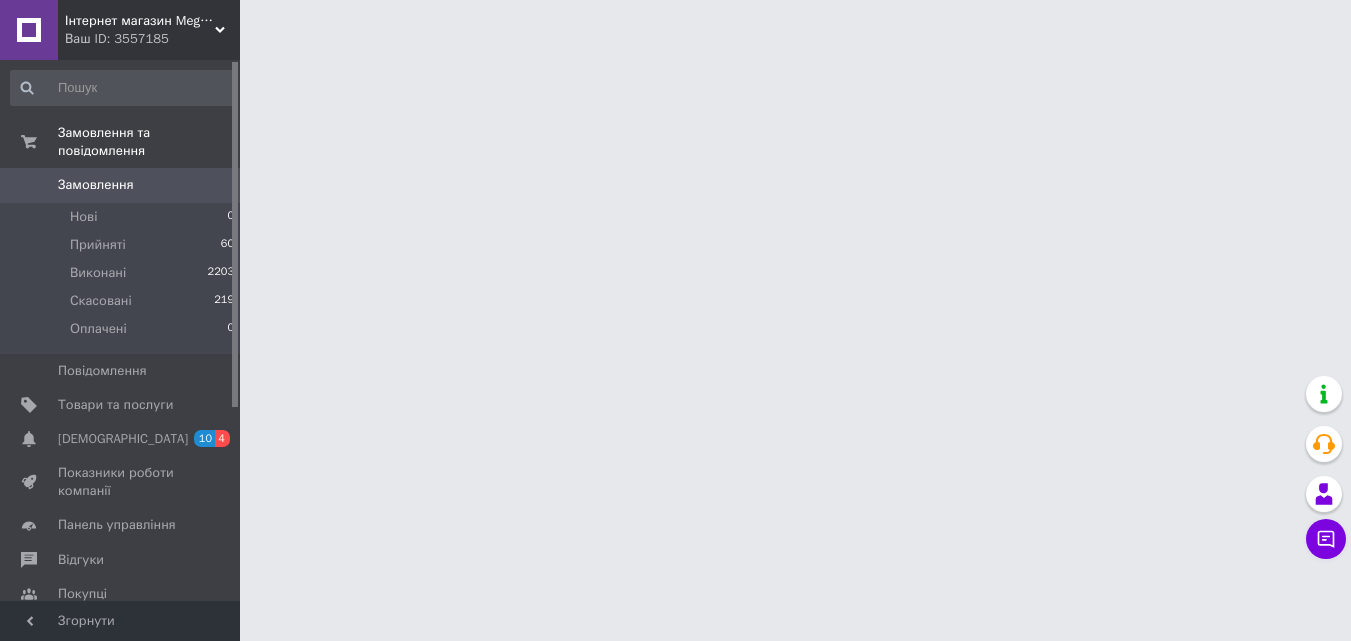 scroll, scrollTop: 0, scrollLeft: 0, axis: both 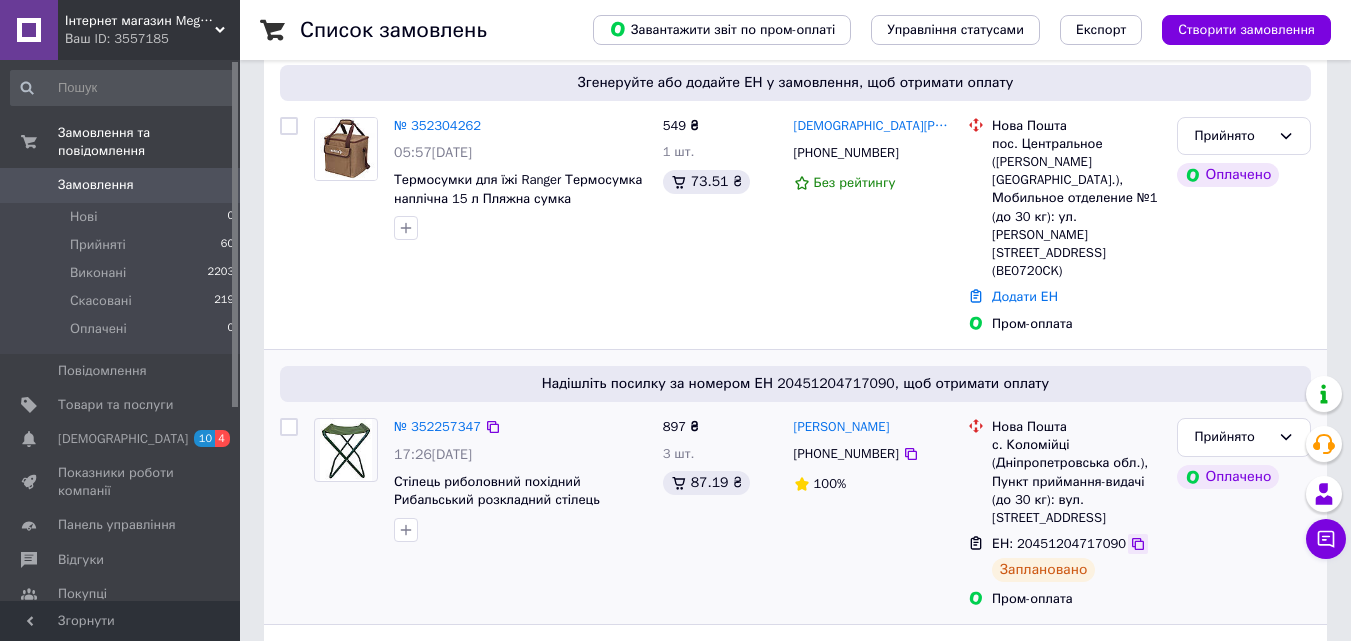 click 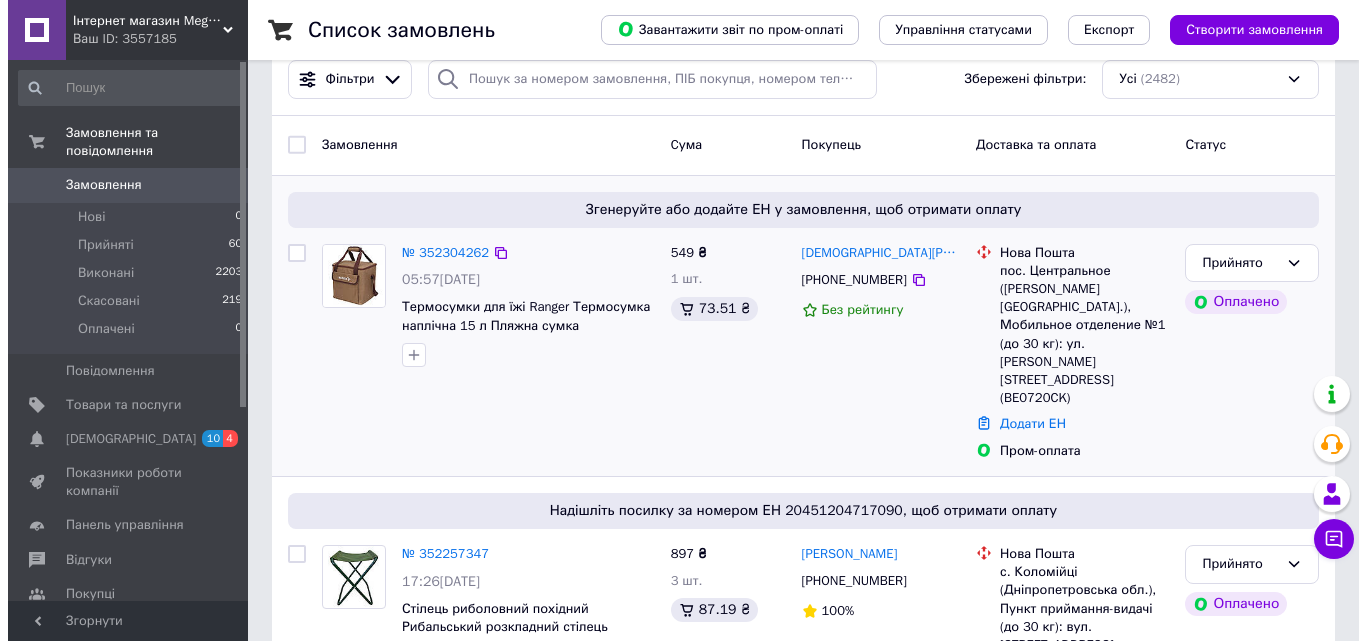scroll, scrollTop: 0, scrollLeft: 0, axis: both 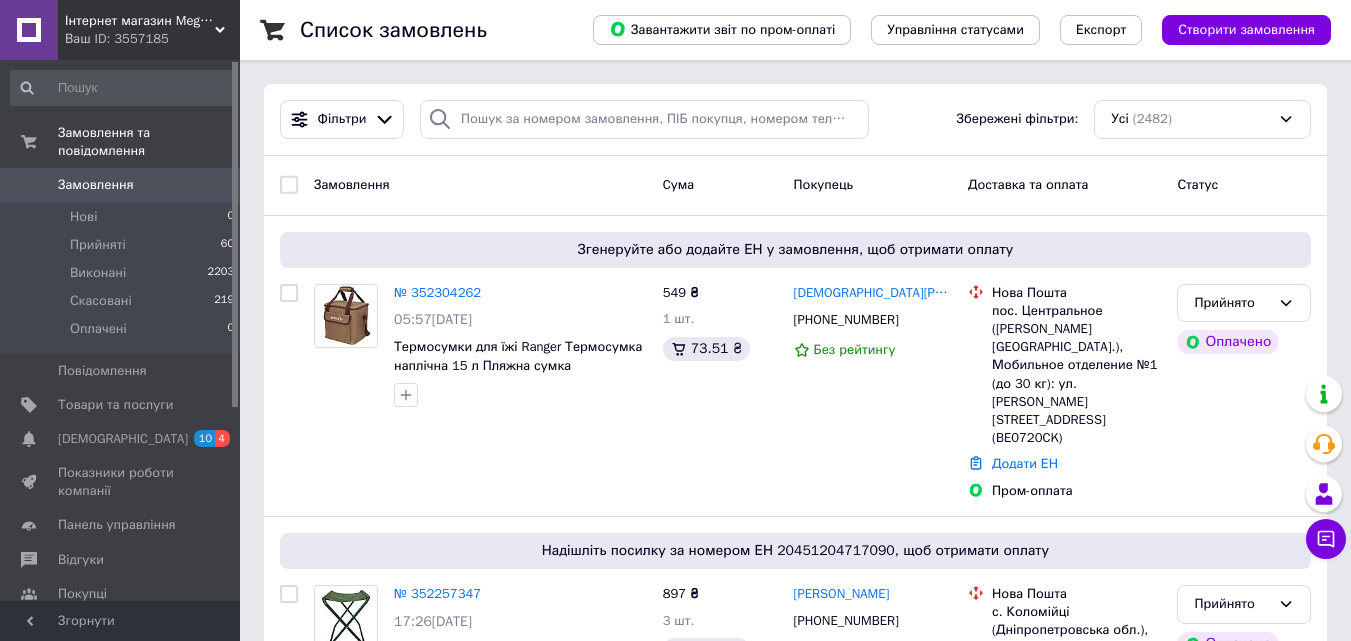 click on "0" at bounding box center [212, 185] 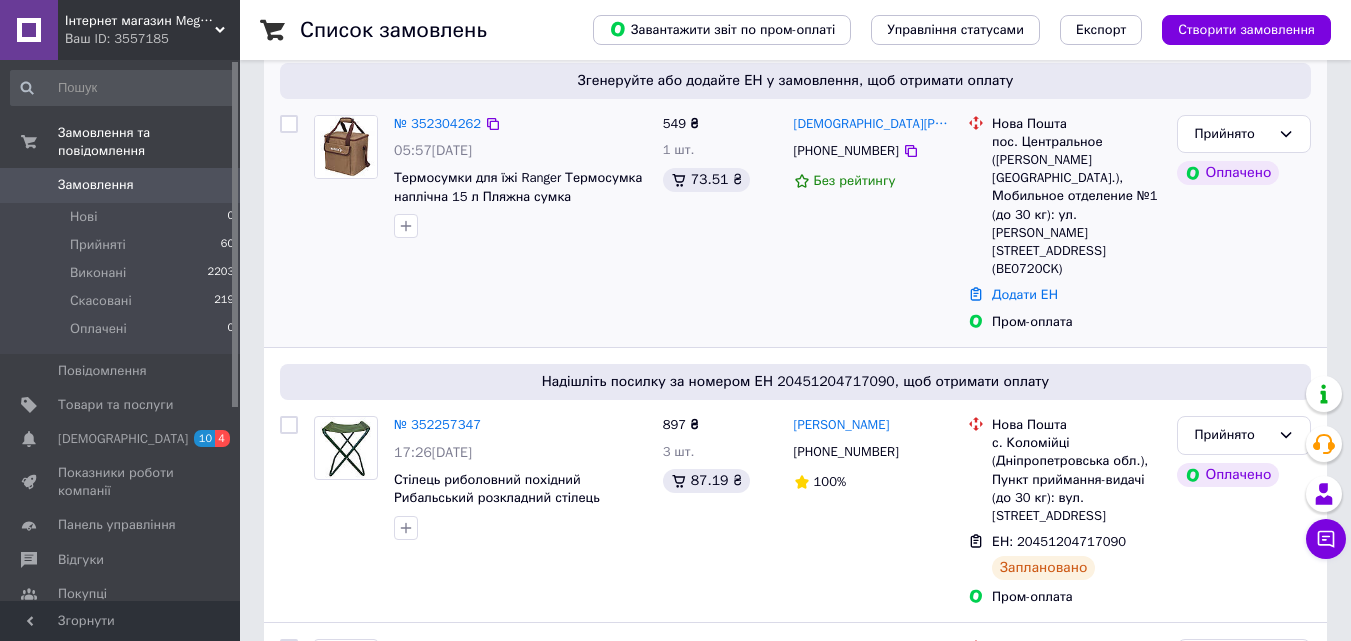 scroll, scrollTop: 500, scrollLeft: 0, axis: vertical 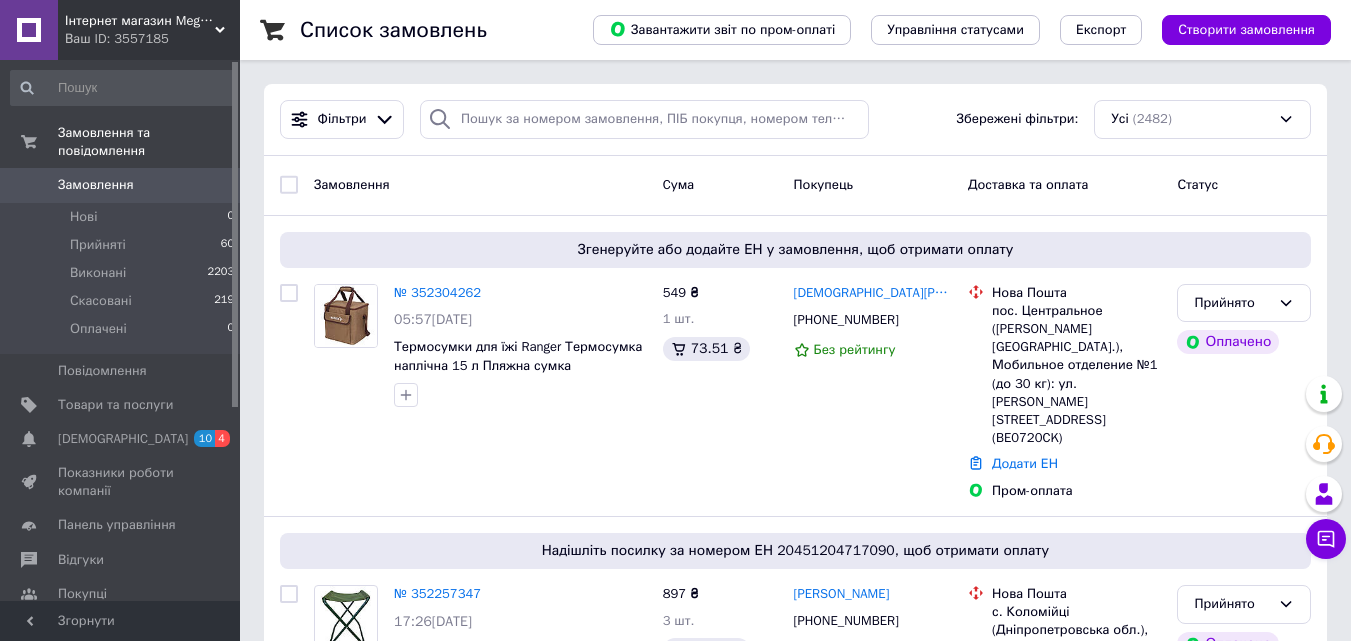 drag, startPoint x: 143, startPoint y: 169, endPoint x: 356, endPoint y: 233, distance: 222.40729 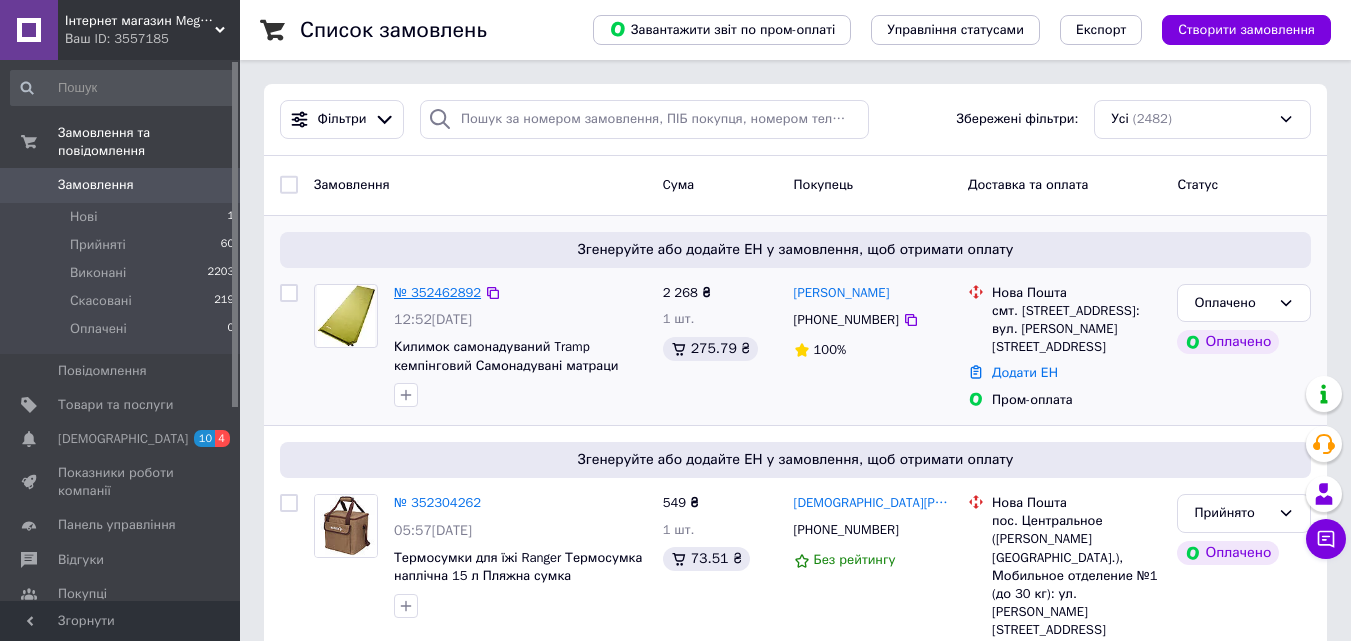 click on "№ 352462892" at bounding box center [437, 292] 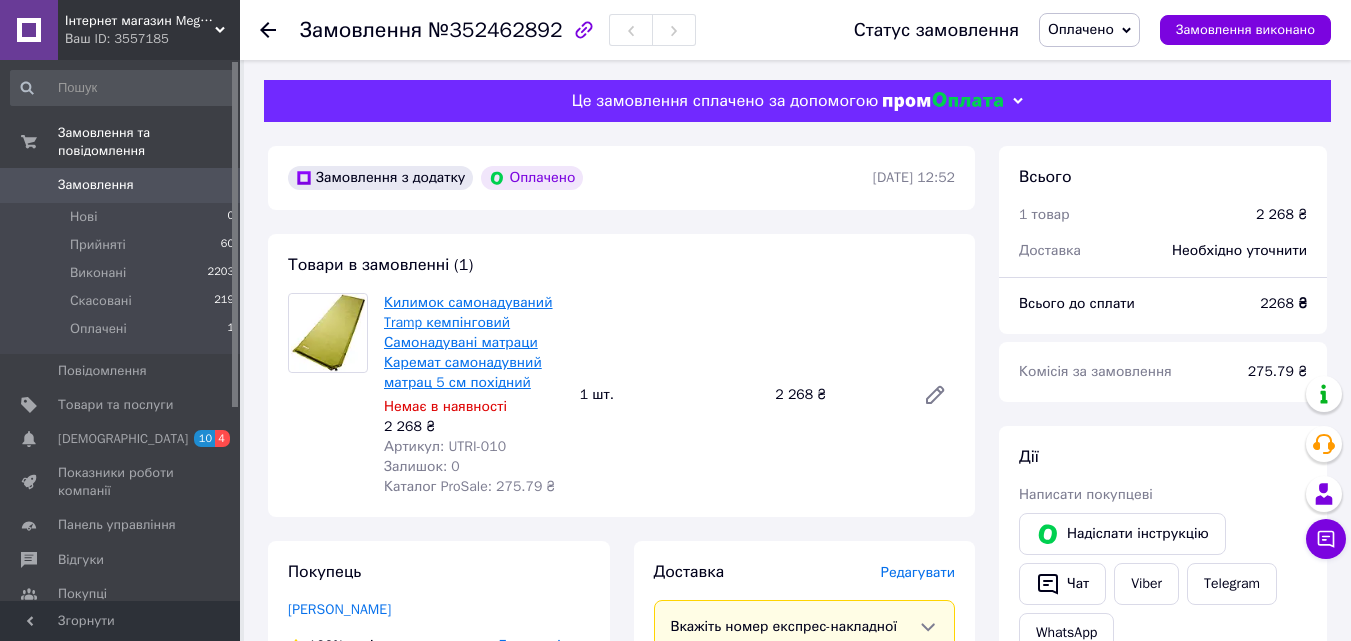 click on "Килимок самонадуваний Tramp кемпінговий Самонадувані матраци Каремат самонадувний матрац 5 см похідний" at bounding box center (468, 342) 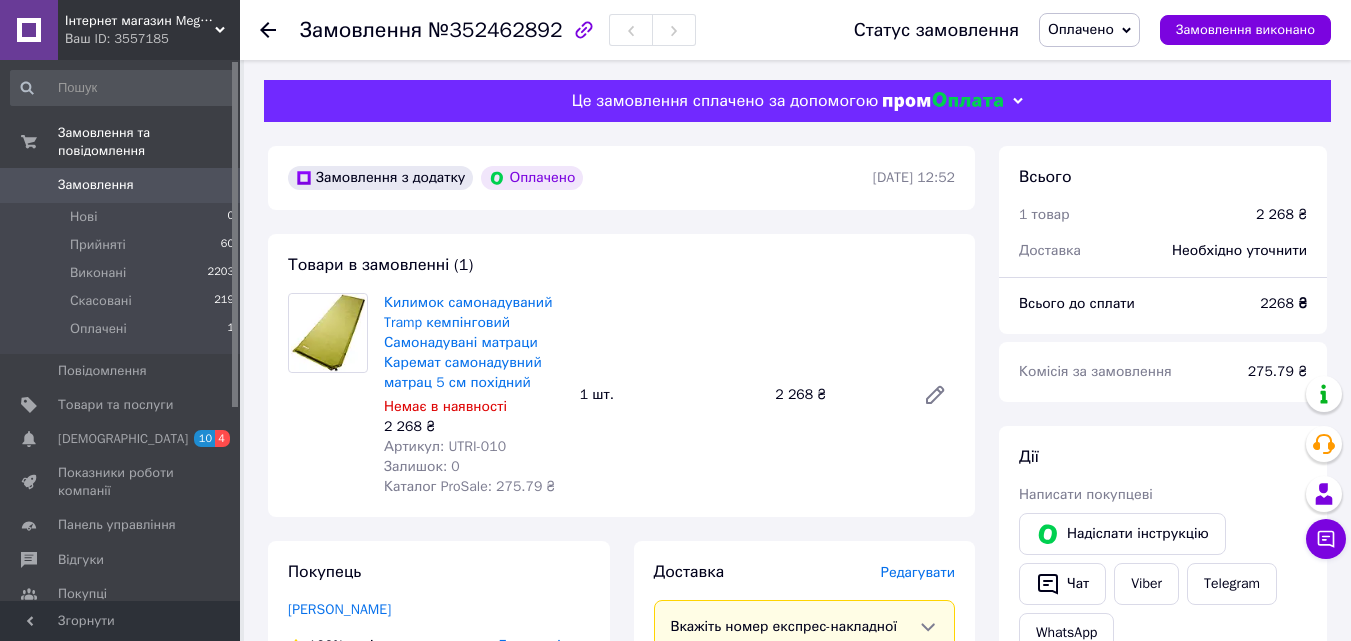 click on "Оплачено" at bounding box center (1081, 29) 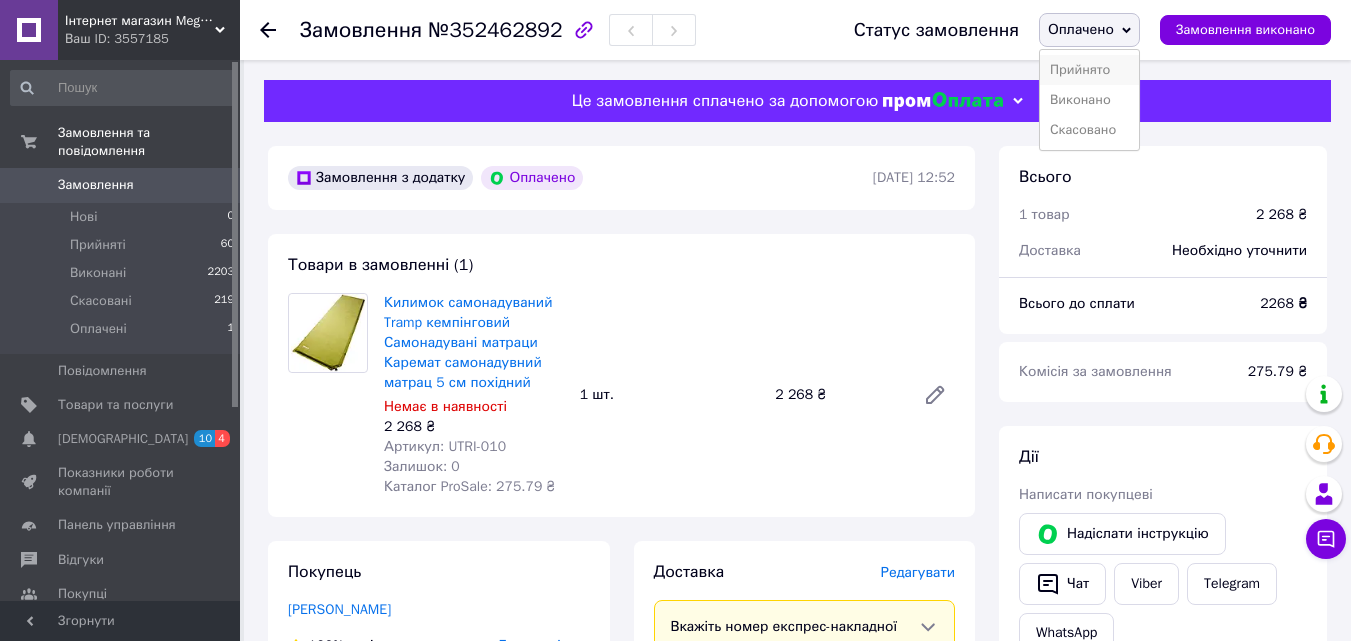 click on "Прийнято" at bounding box center (1089, 70) 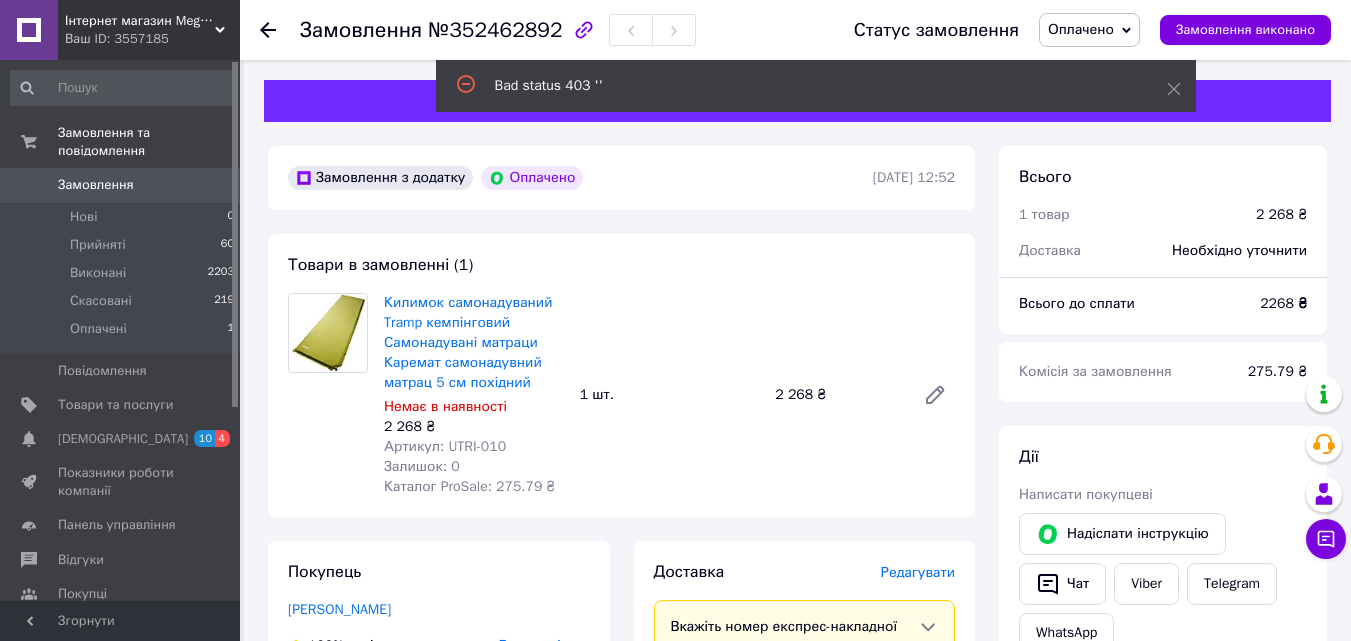 click on "Замовлення" at bounding box center (121, 185) 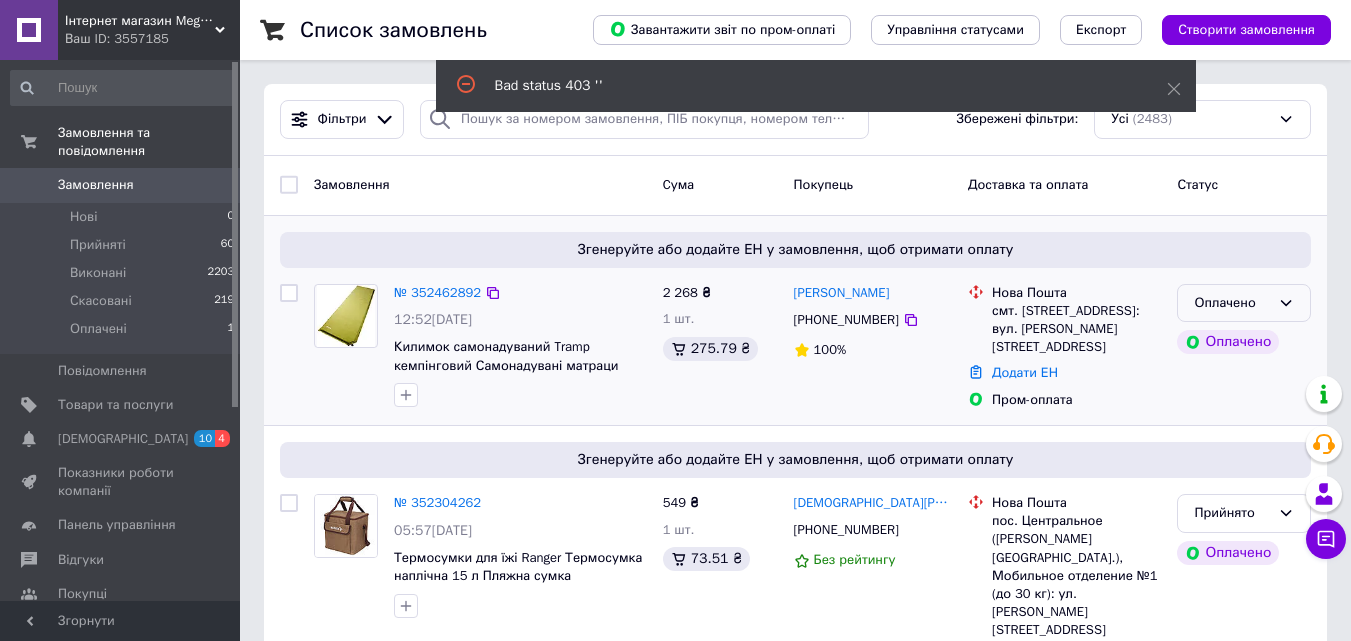 click on "Оплачено" at bounding box center (1232, 303) 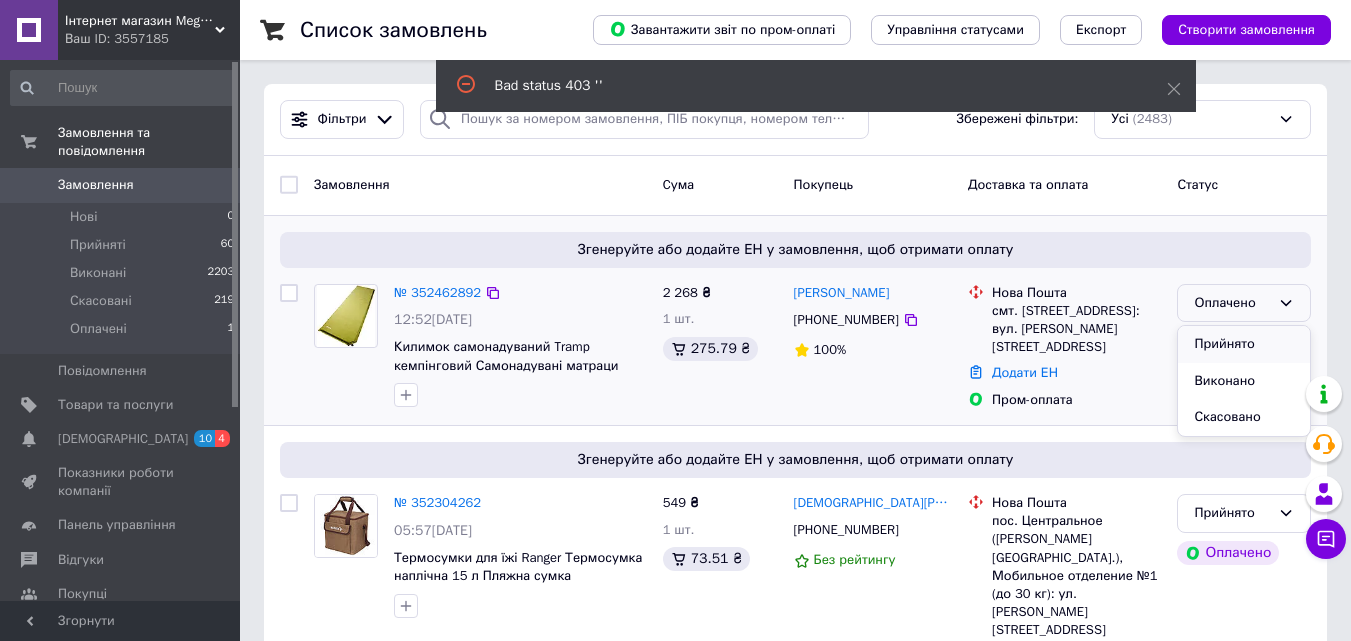 click on "Прийнято" at bounding box center (1244, 344) 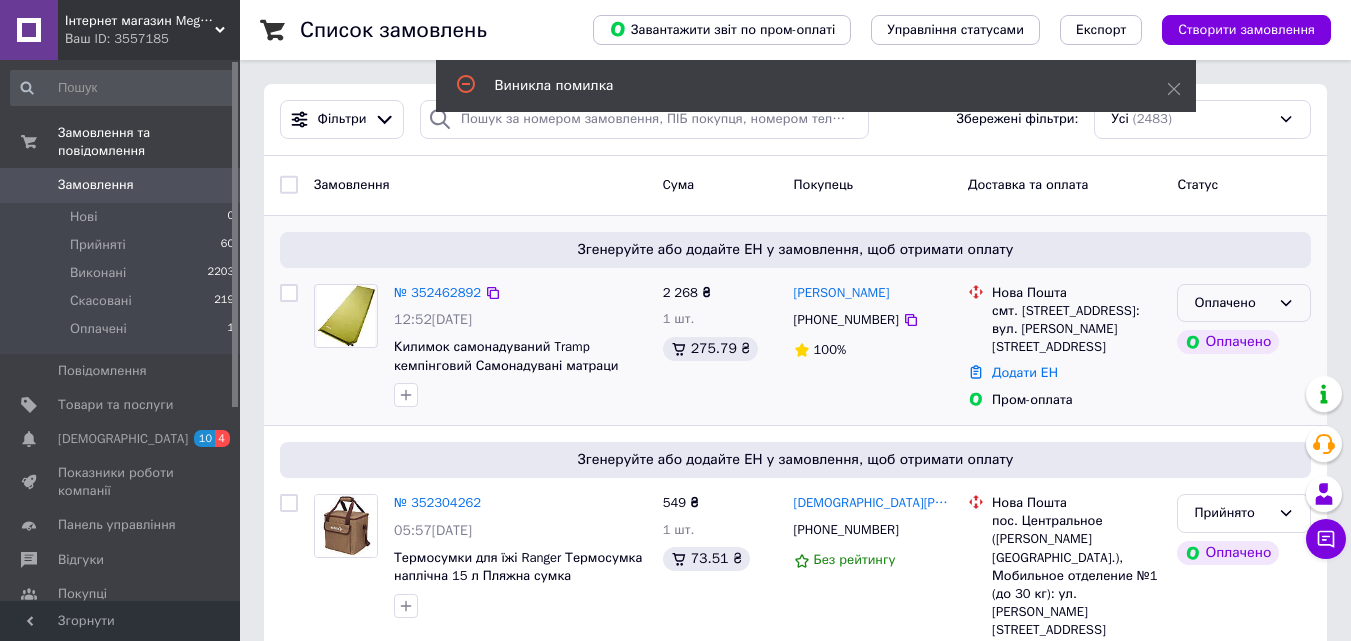 click on "Оплачено" at bounding box center [1244, 303] 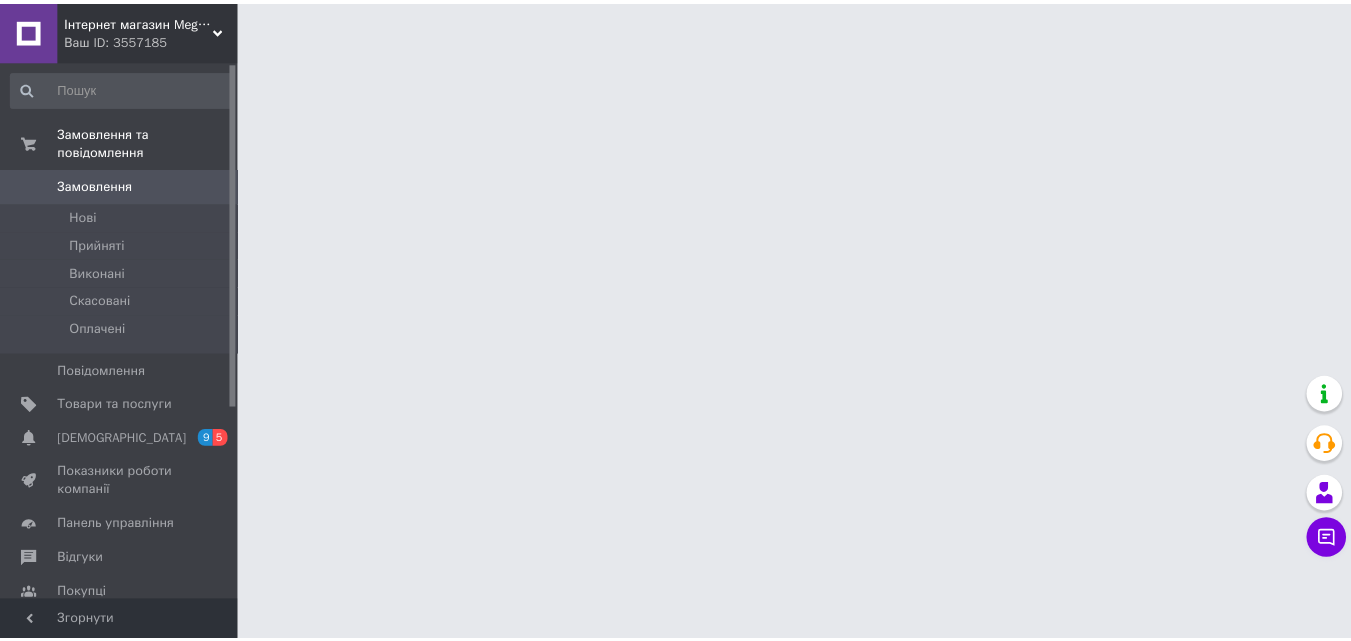 scroll, scrollTop: 0, scrollLeft: 0, axis: both 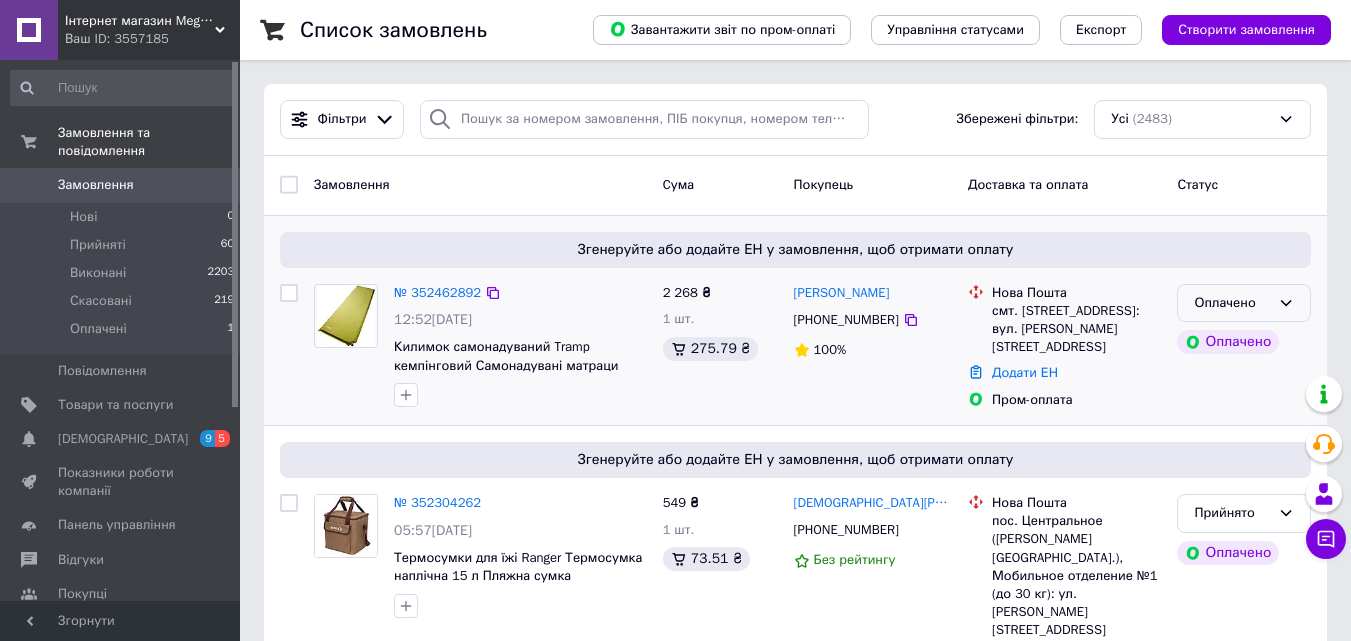 click on "Оплачено" at bounding box center (1232, 303) 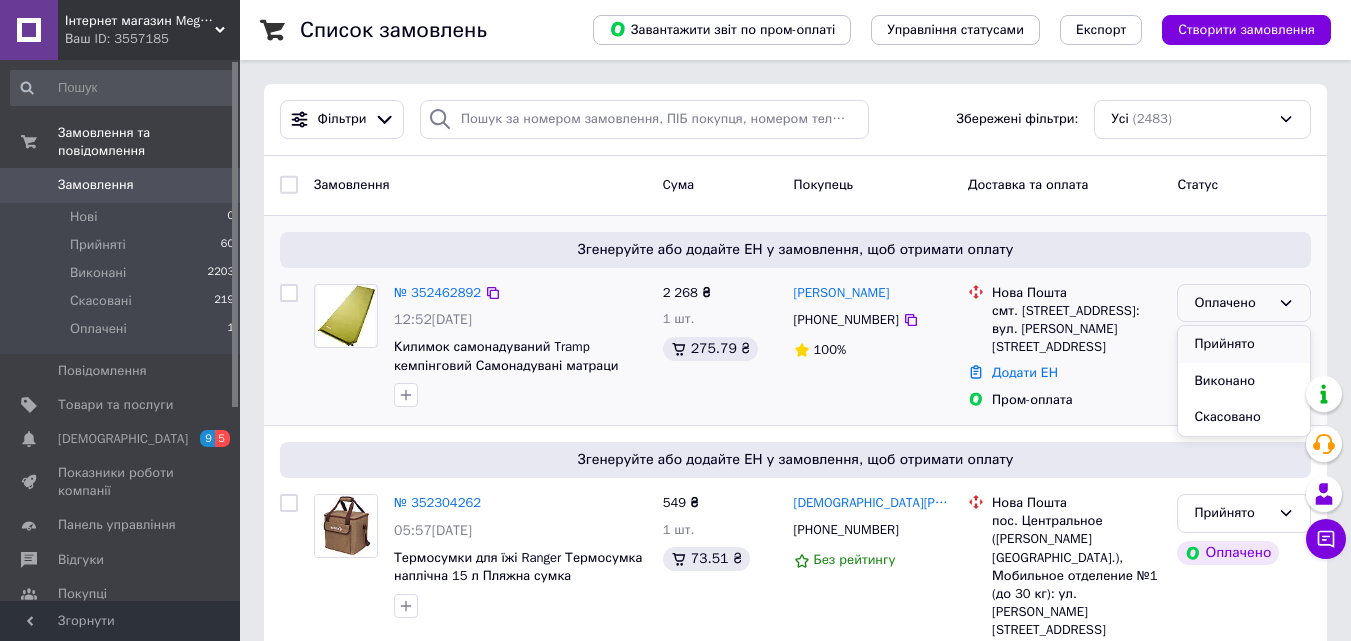 click on "Прийнято" at bounding box center [1244, 344] 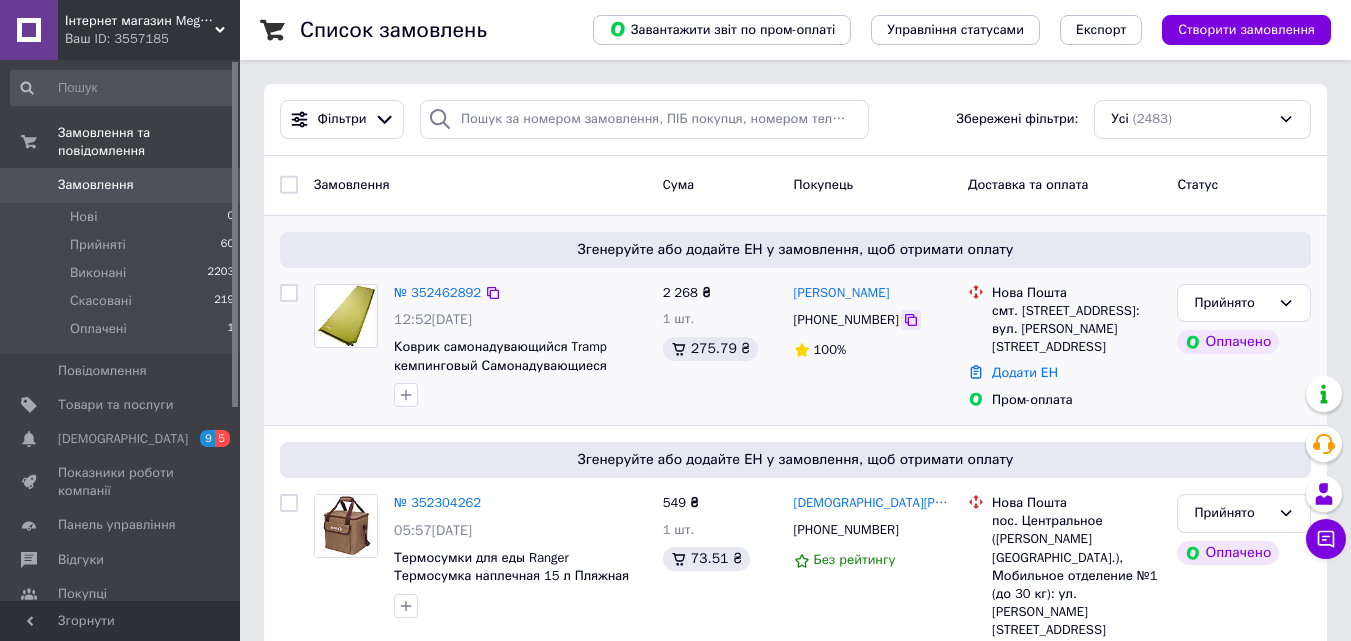 click 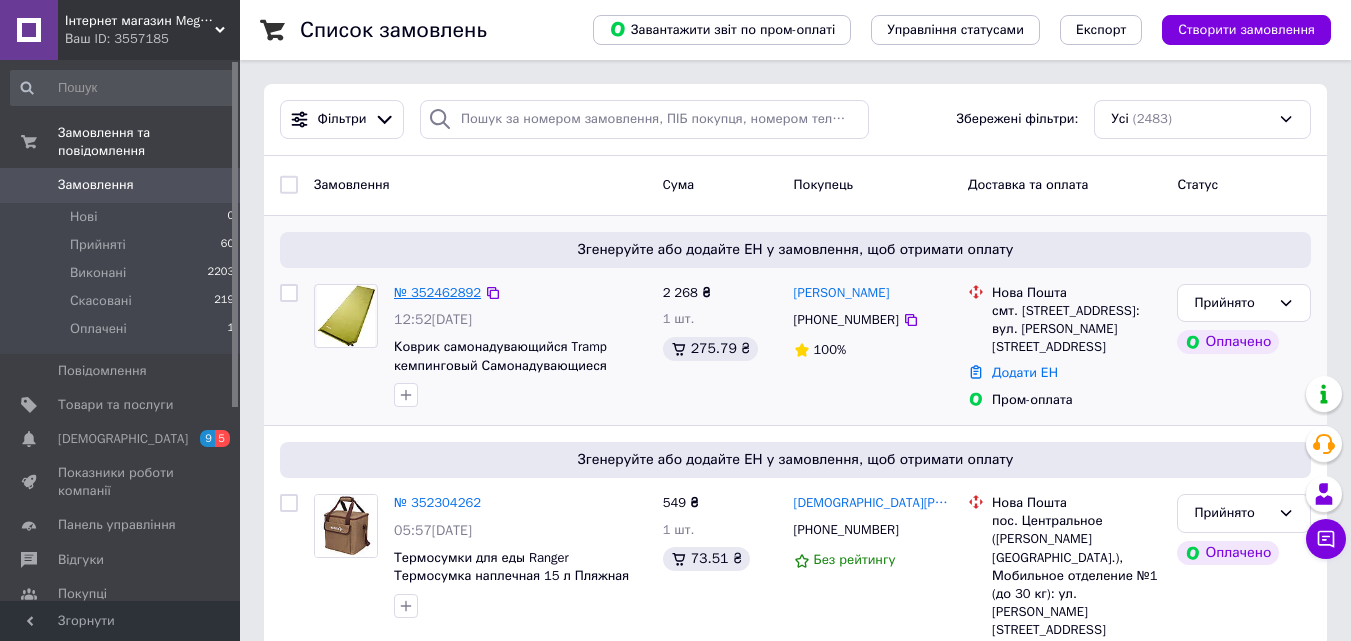 click on "№ 352462892" at bounding box center [437, 292] 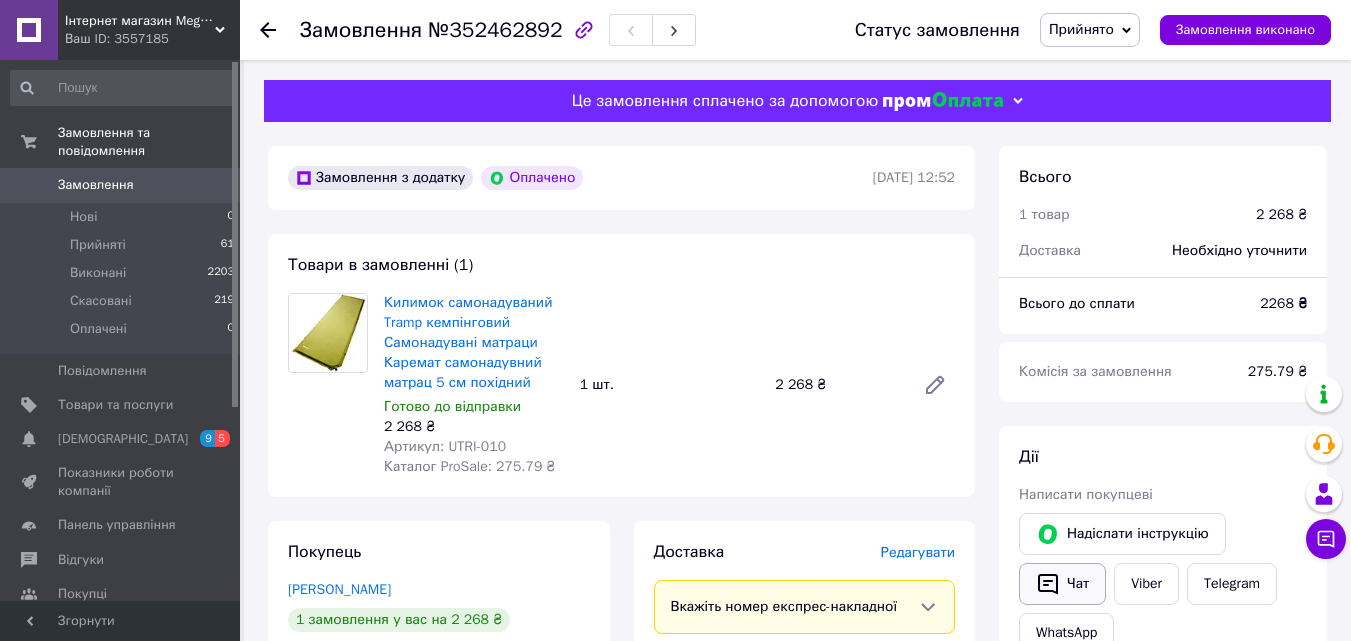 click on "Чат" at bounding box center [1062, 584] 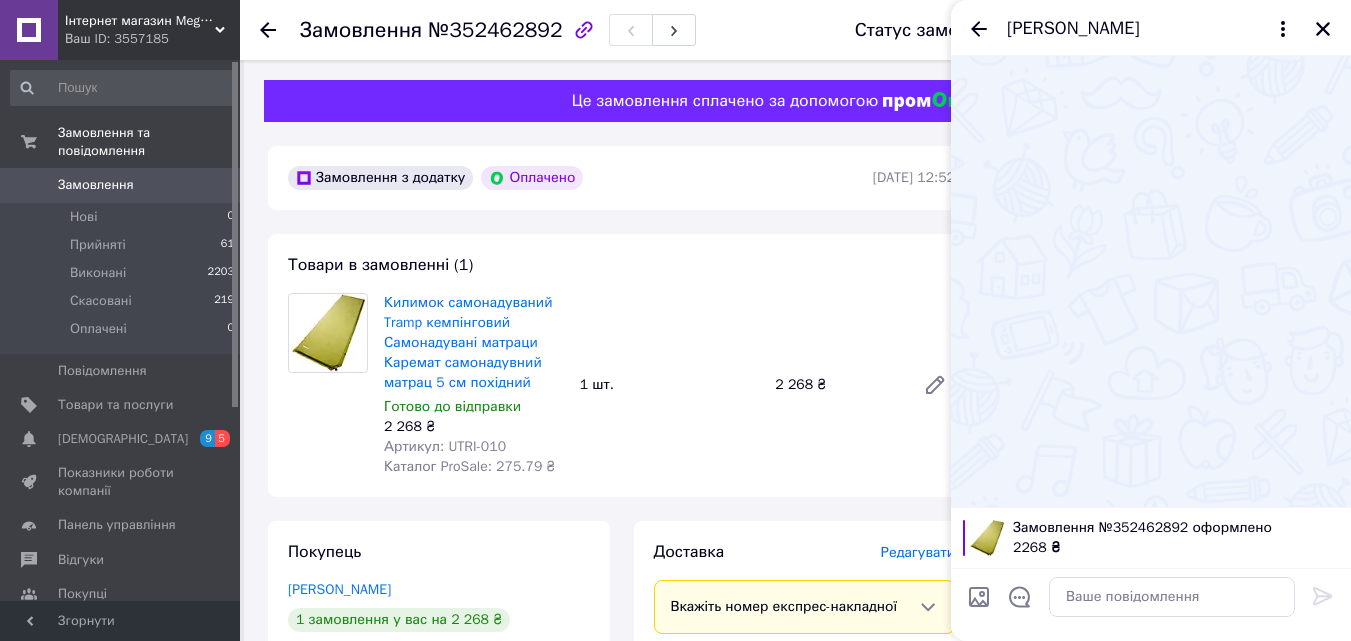 type 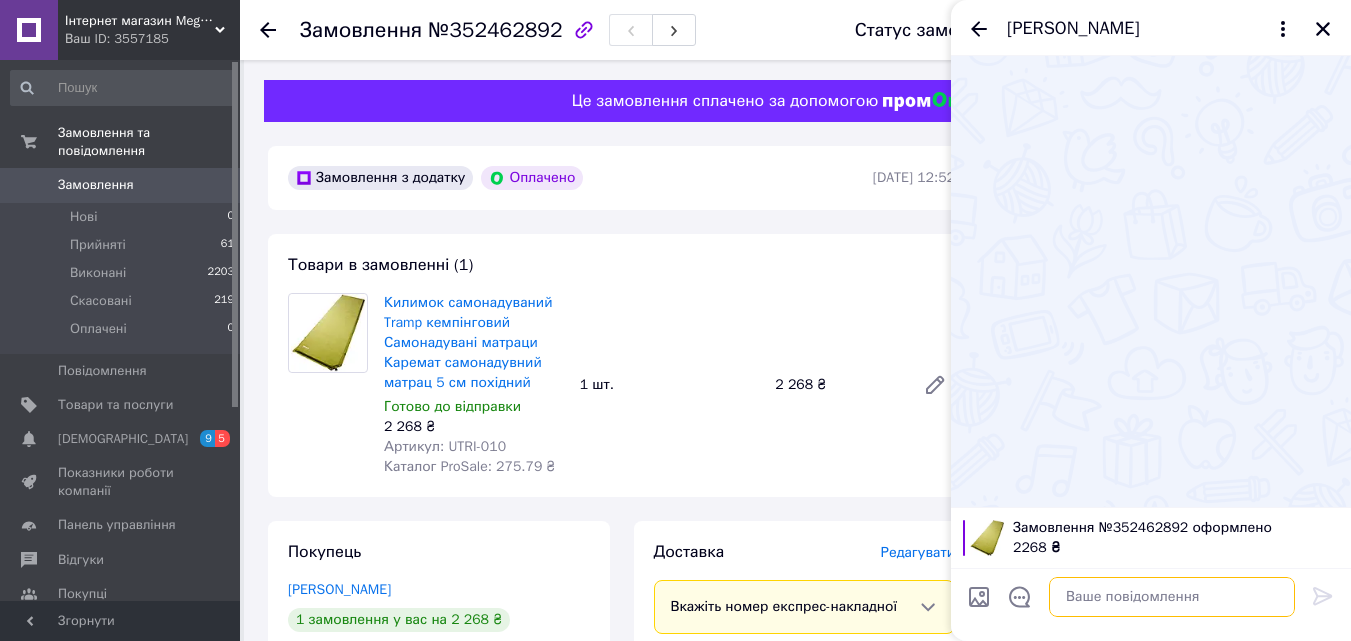 click at bounding box center [1172, 597] 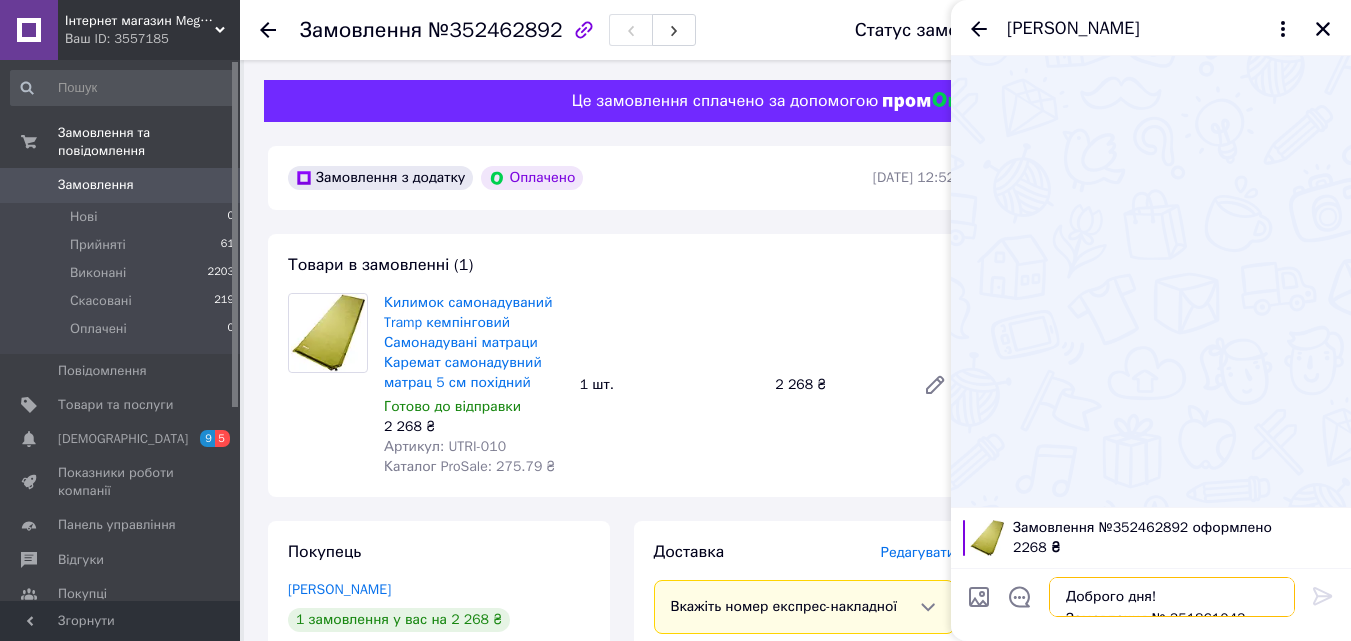 scroll, scrollTop: 24, scrollLeft: 0, axis: vertical 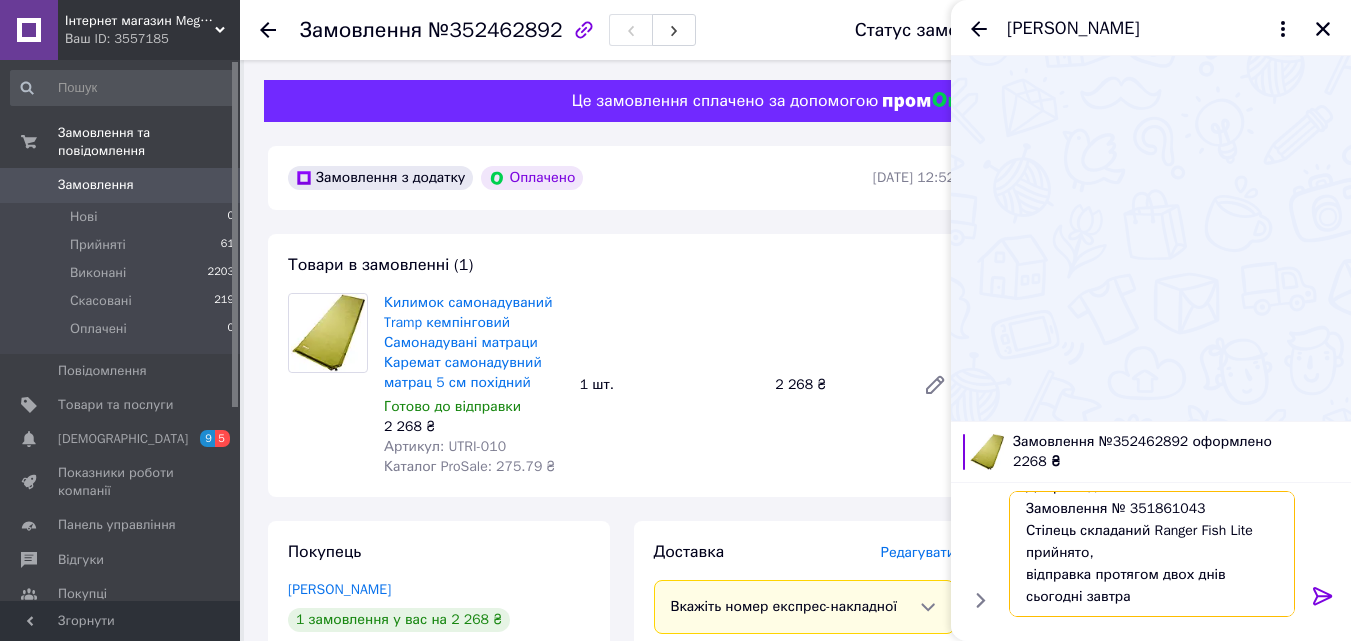 drag, startPoint x: 1108, startPoint y: 511, endPoint x: 1251, endPoint y: 531, distance: 144.39183 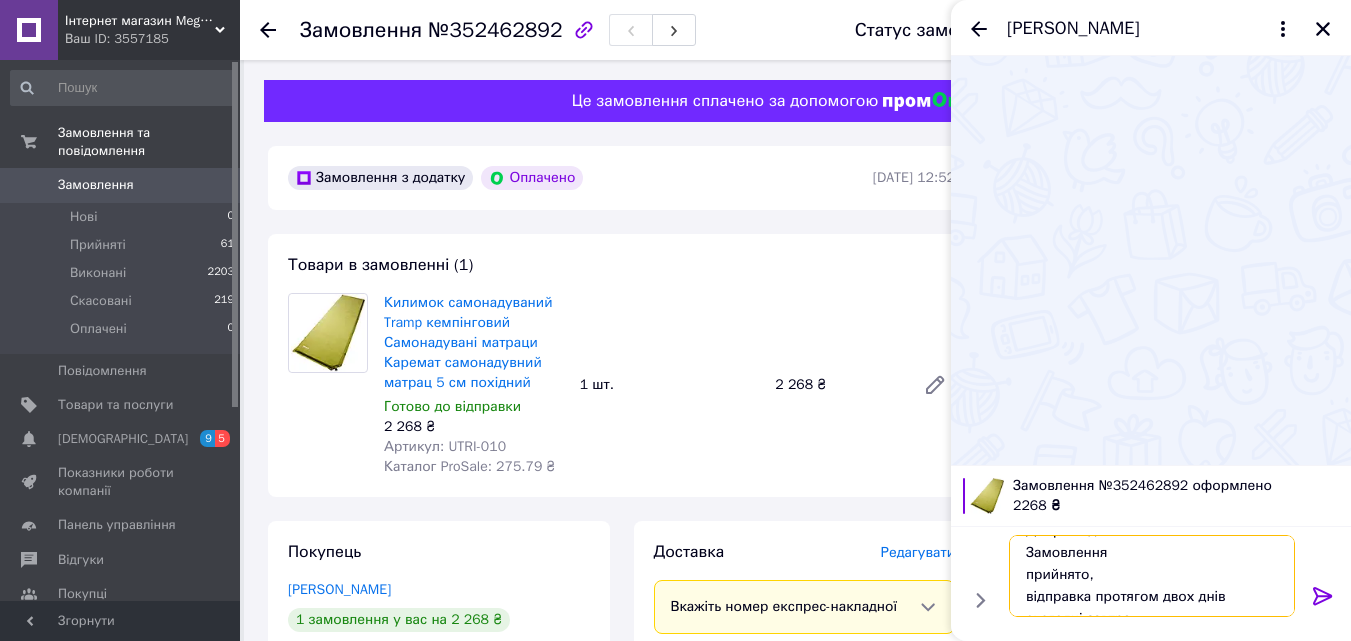 scroll, scrollTop: 2, scrollLeft: 0, axis: vertical 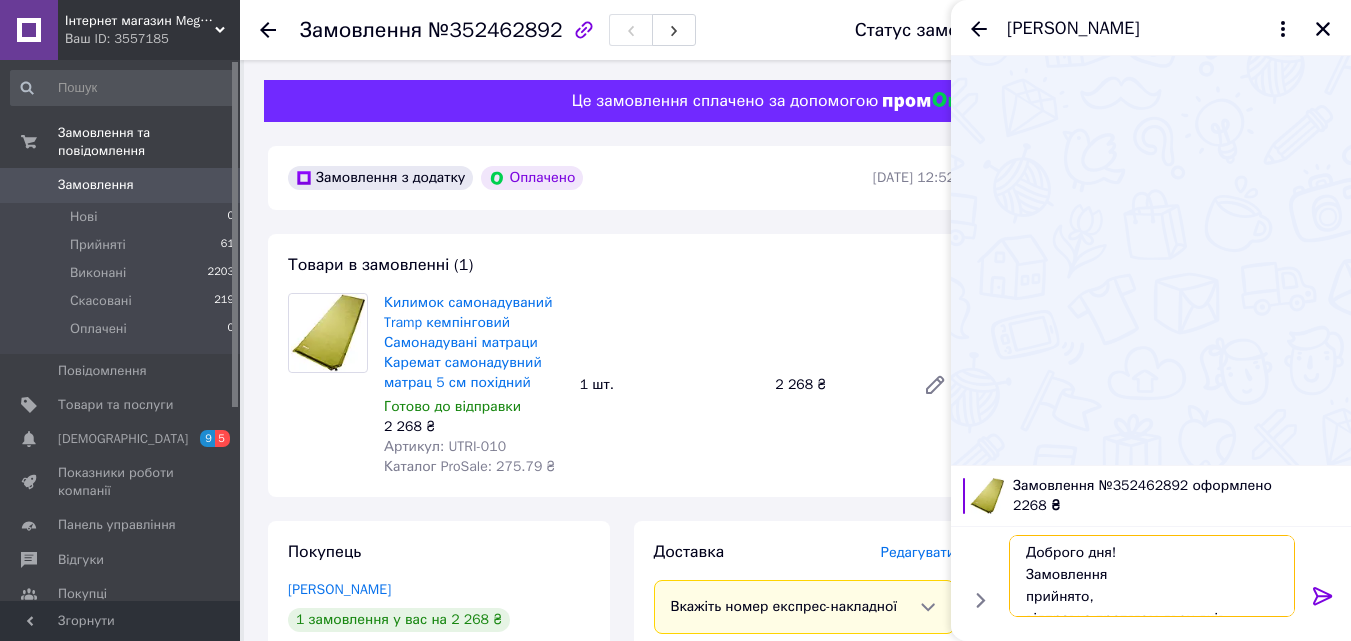 click on "Доброго дня!
Замовлення
прийнято,
відправка протягом двох днів сьогодні завтра" at bounding box center [1152, 576] 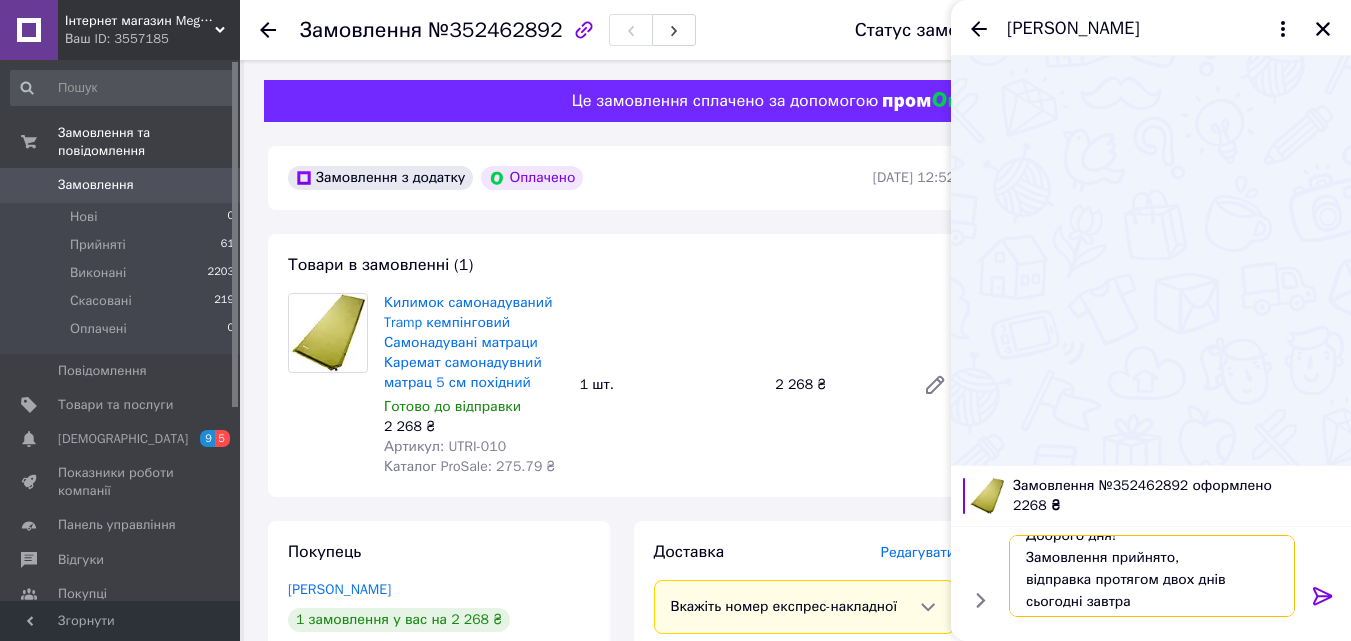 scroll, scrollTop: 24, scrollLeft: 0, axis: vertical 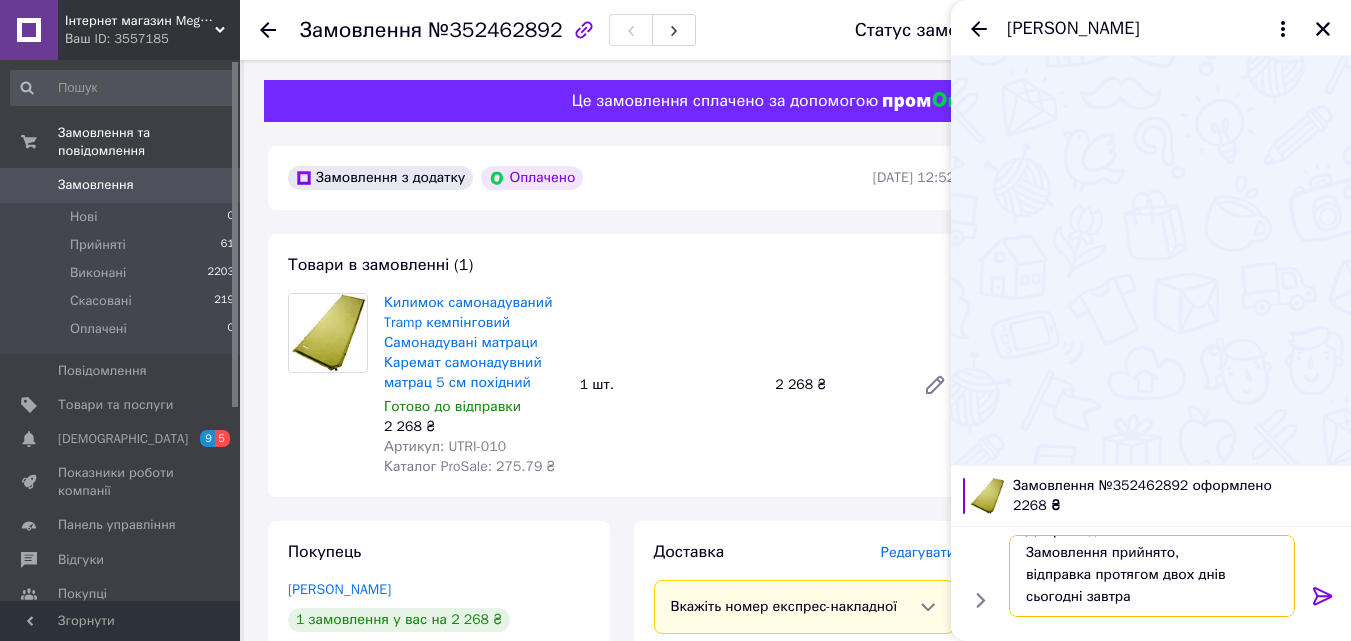 drag, startPoint x: 1121, startPoint y: 597, endPoint x: 1023, endPoint y: 596, distance: 98.005104 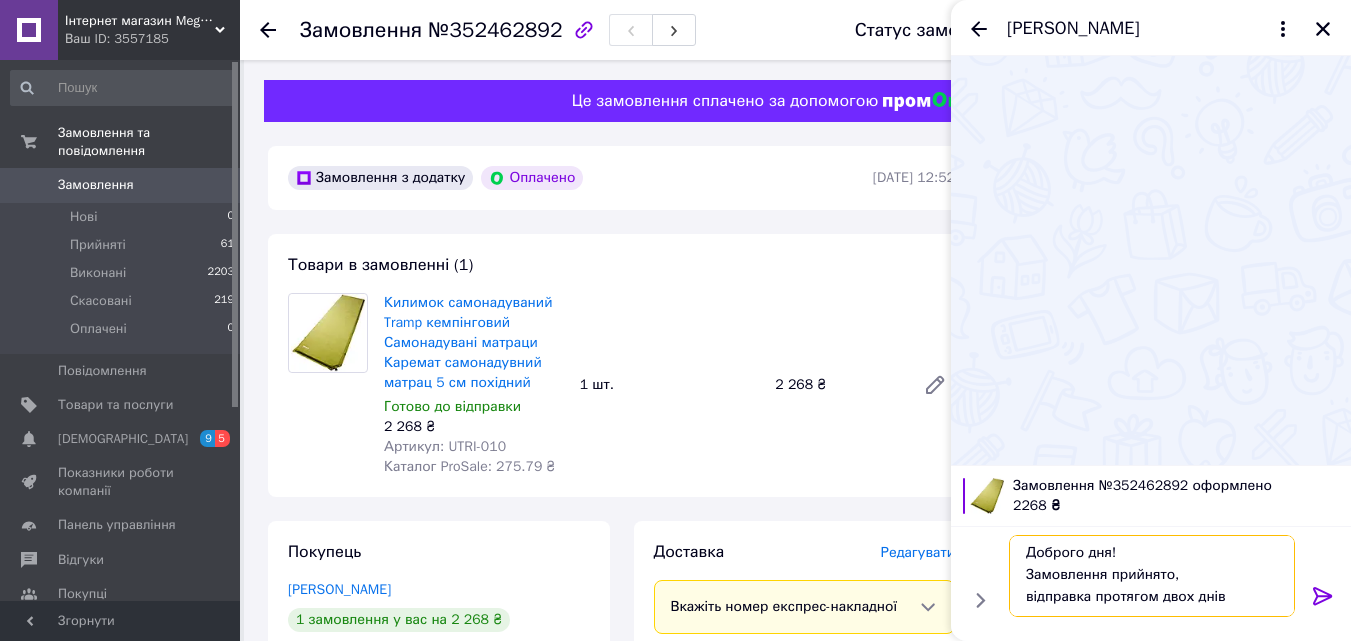 scroll, scrollTop: 14, scrollLeft: 0, axis: vertical 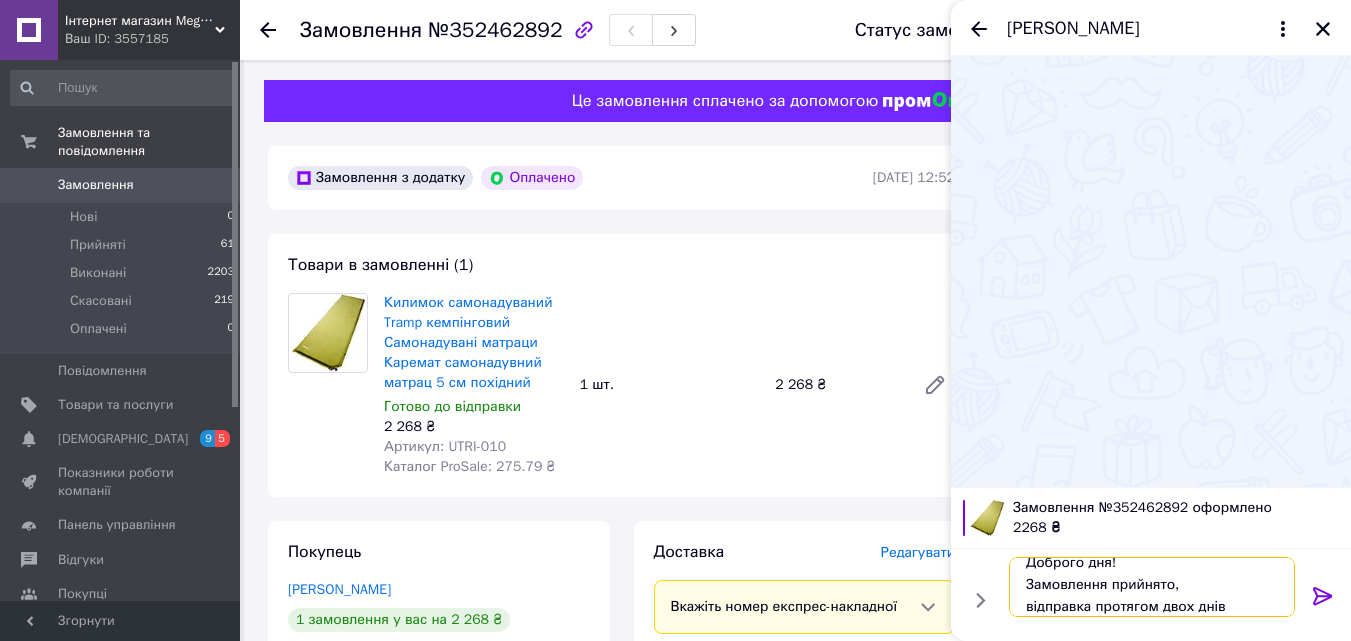 click on "Доброго дня!
Замовлення прийнято,
відправка протягом двох днів" at bounding box center (1152, 587) 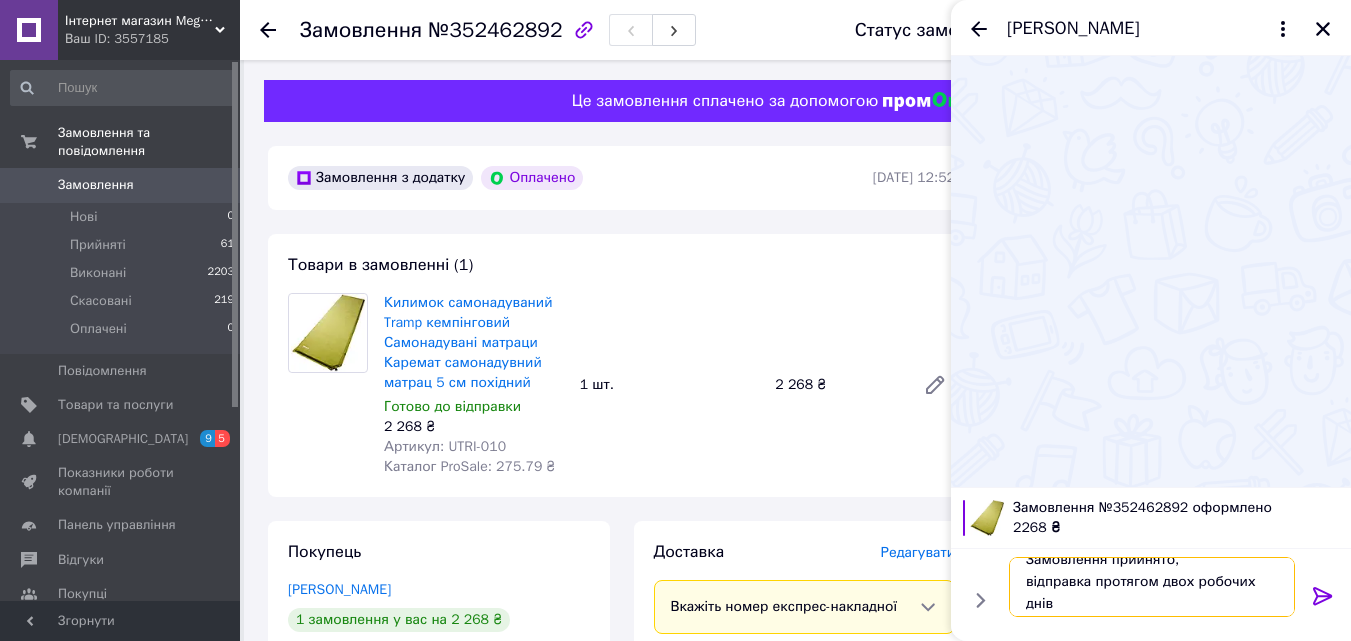 scroll, scrollTop: 46, scrollLeft: 0, axis: vertical 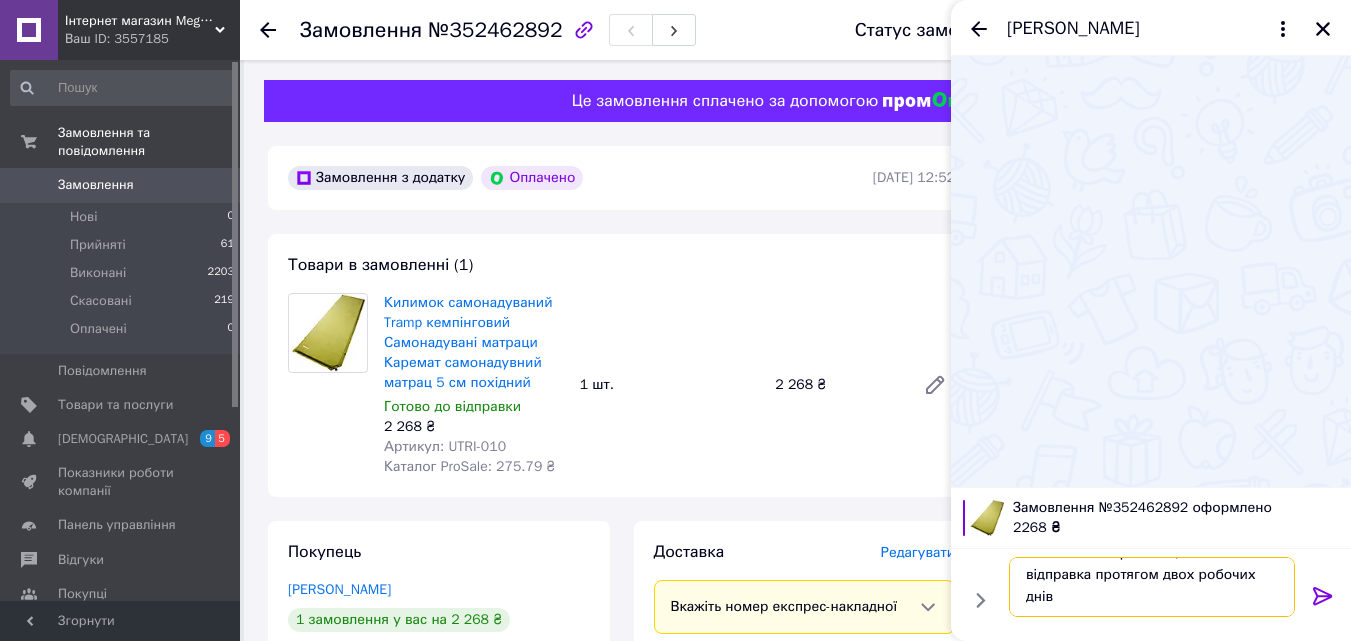 type on "Доброго дня!
Замовлення прийнято,
відправка протягом двох робочих днів" 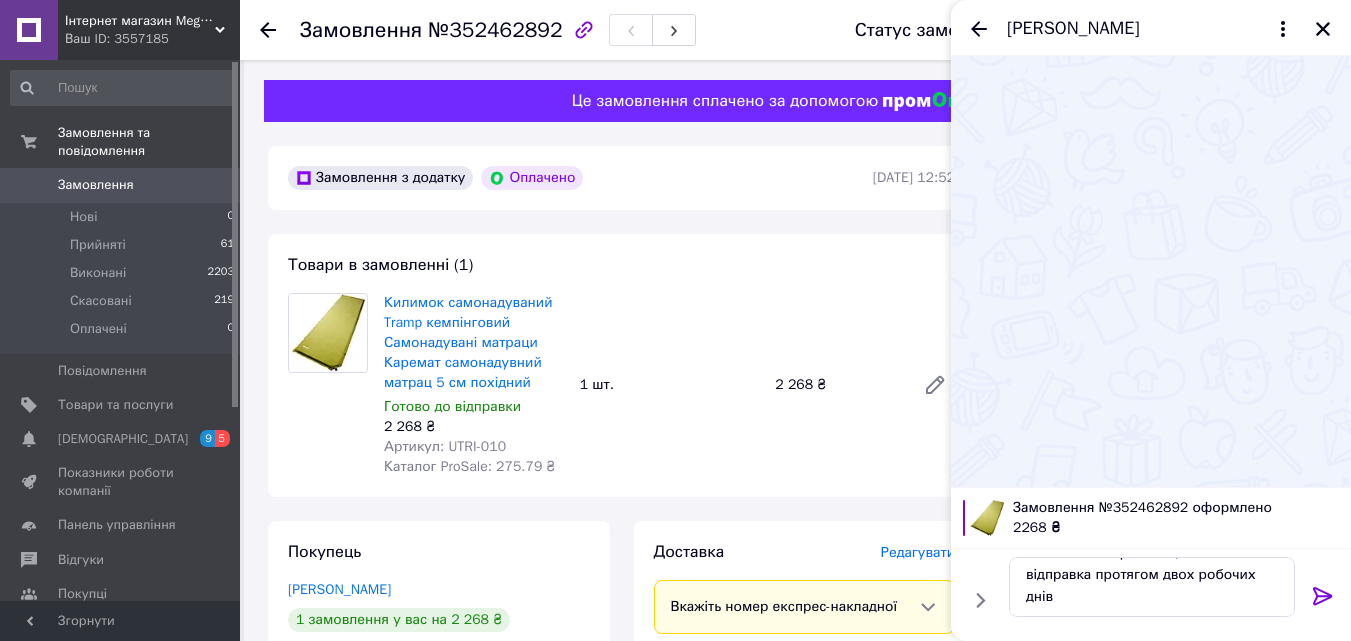 drag, startPoint x: 1312, startPoint y: 592, endPoint x: 1298, endPoint y: 595, distance: 14.3178215 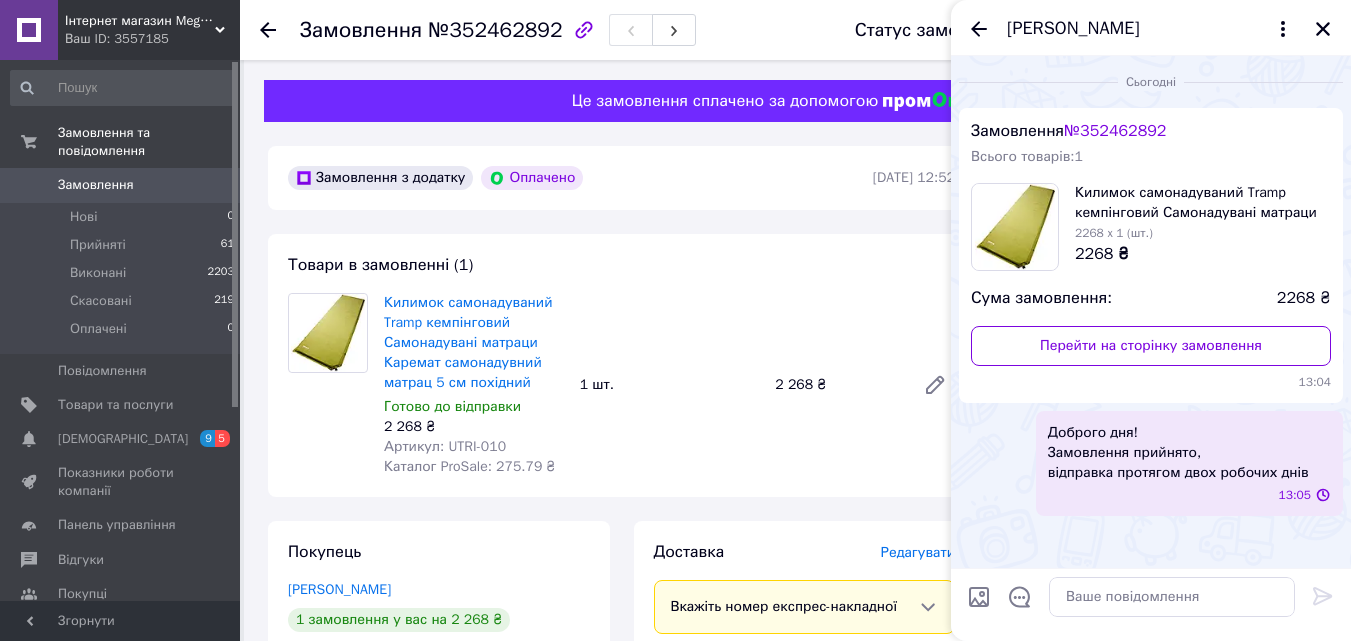 scroll, scrollTop: 0, scrollLeft: 0, axis: both 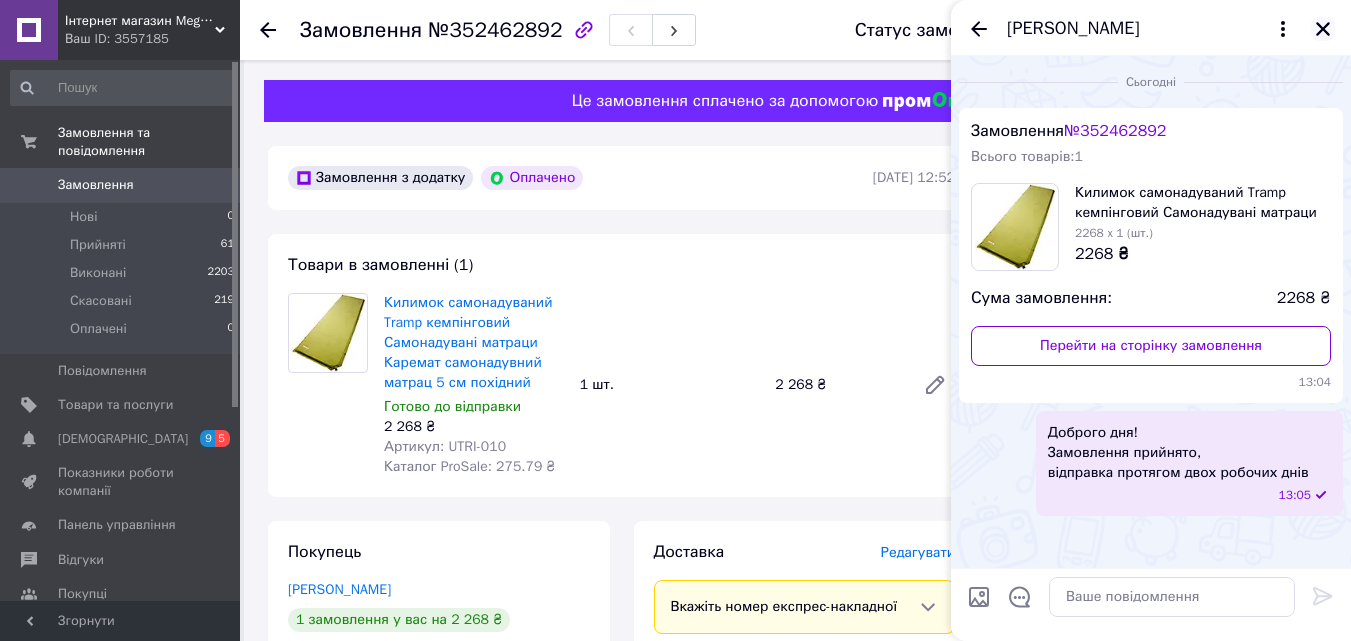 click 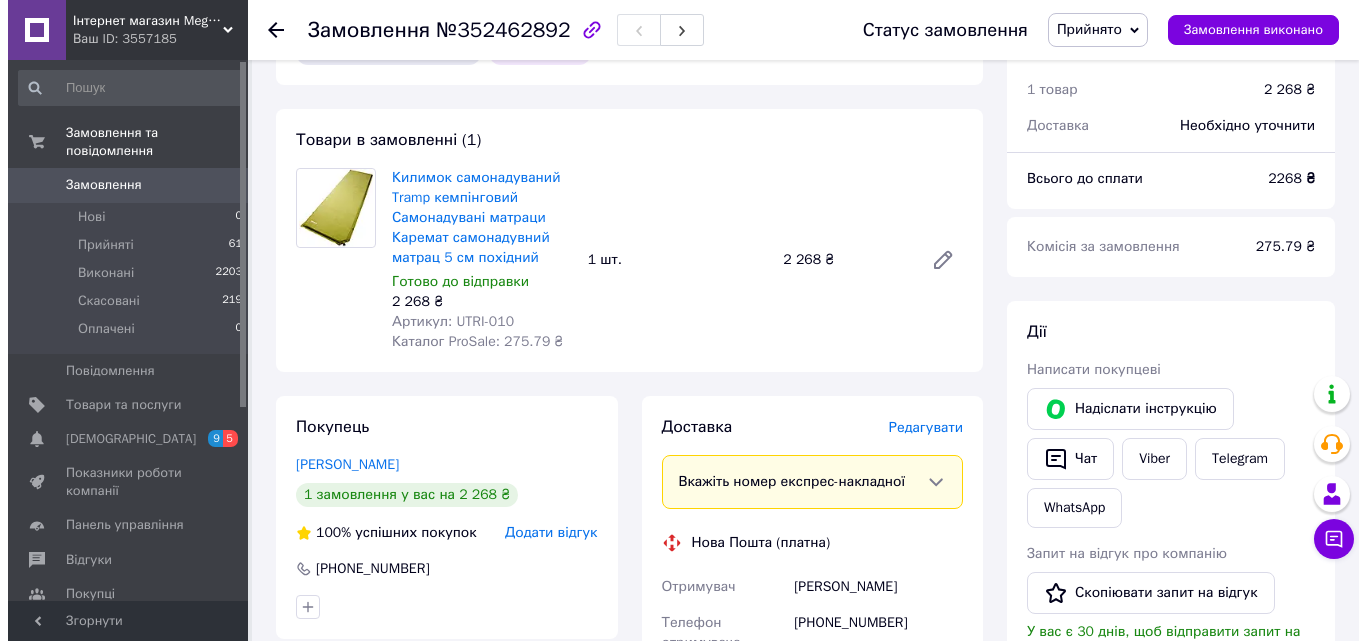 scroll, scrollTop: 167, scrollLeft: 0, axis: vertical 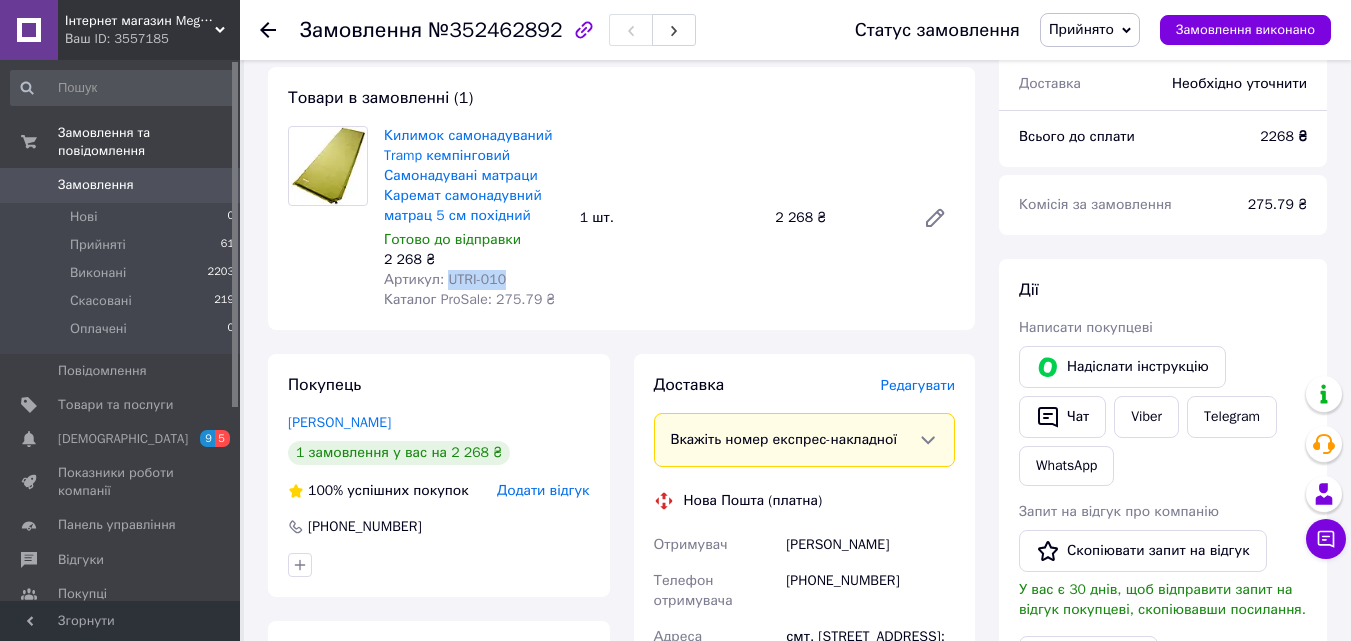 drag, startPoint x: 515, startPoint y: 271, endPoint x: 447, endPoint y: 273, distance: 68.0294 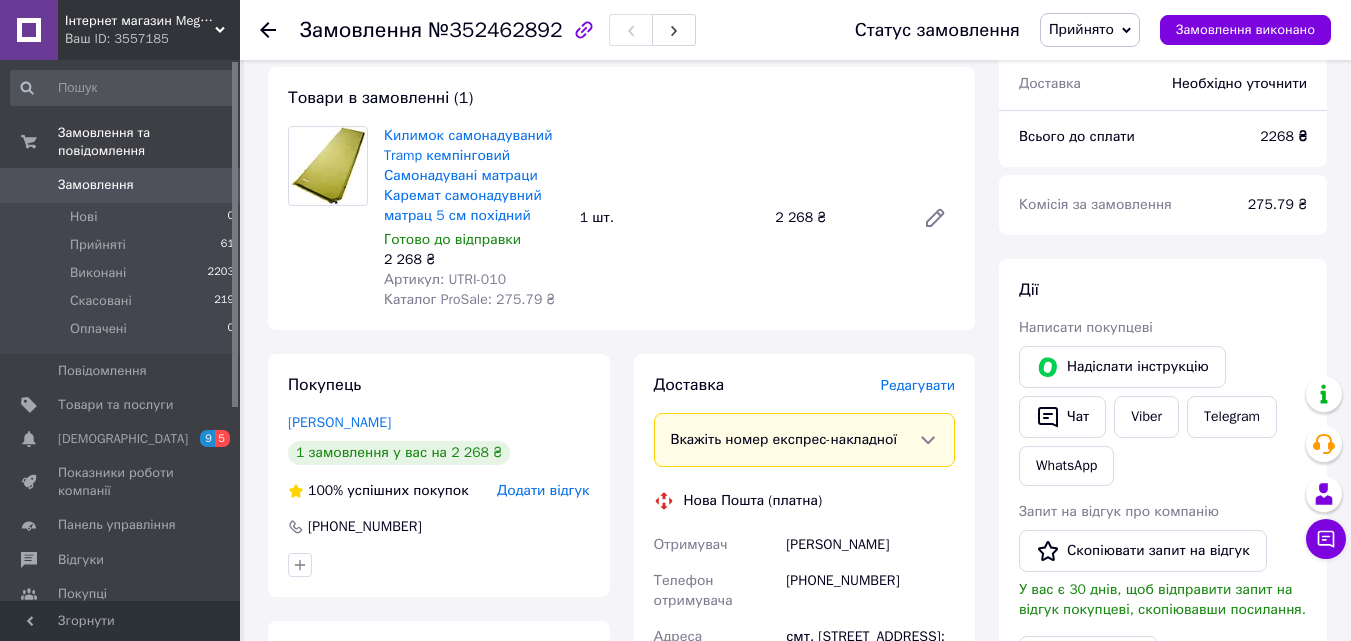 click on "Редагувати" at bounding box center [918, 385] 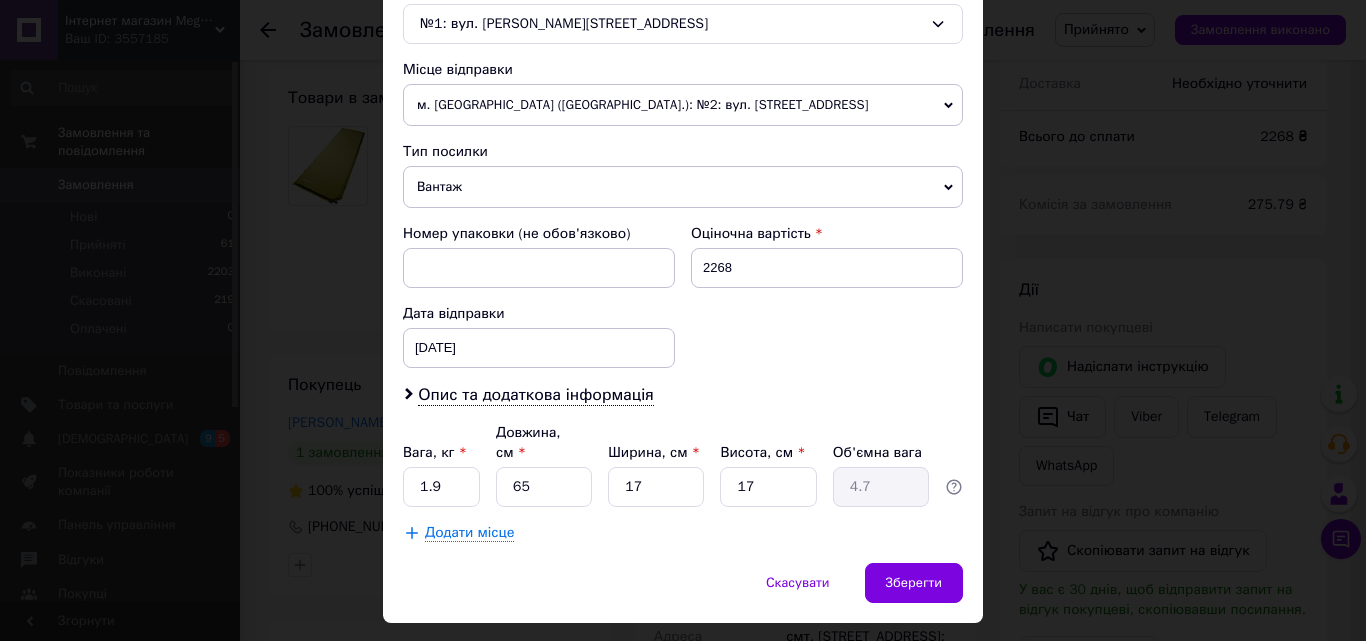 scroll, scrollTop: 667, scrollLeft: 0, axis: vertical 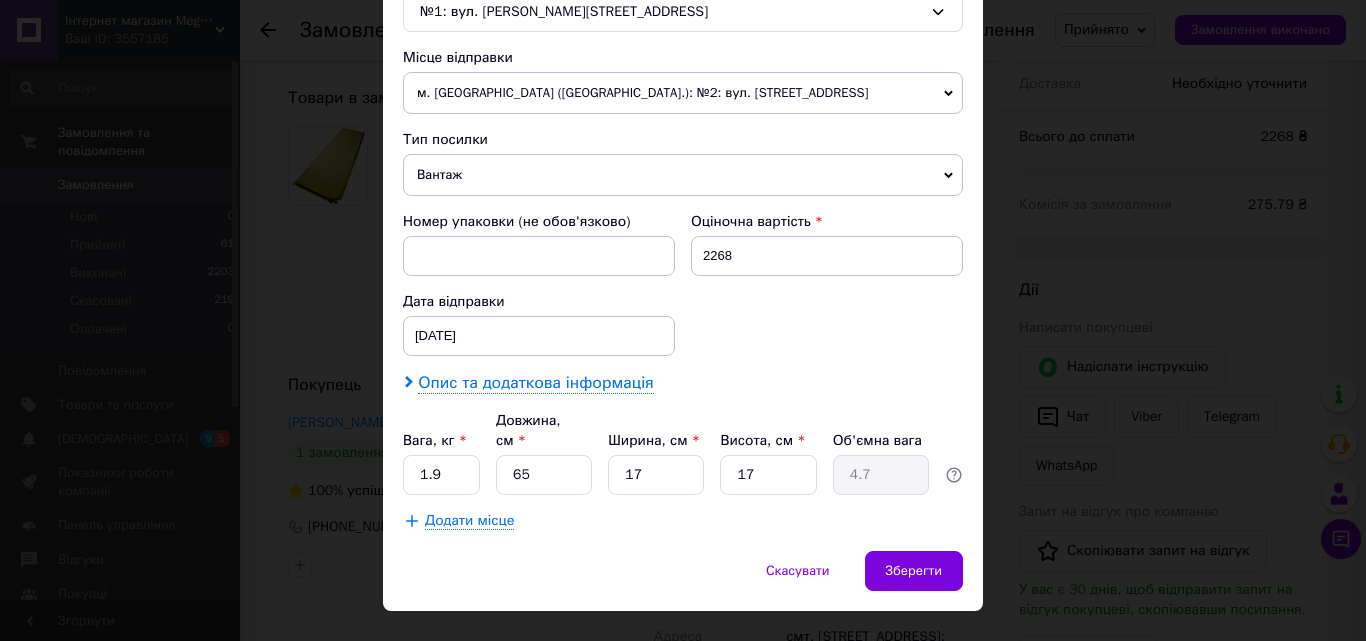 click on "Опис та додаткова інформація" at bounding box center (535, 383) 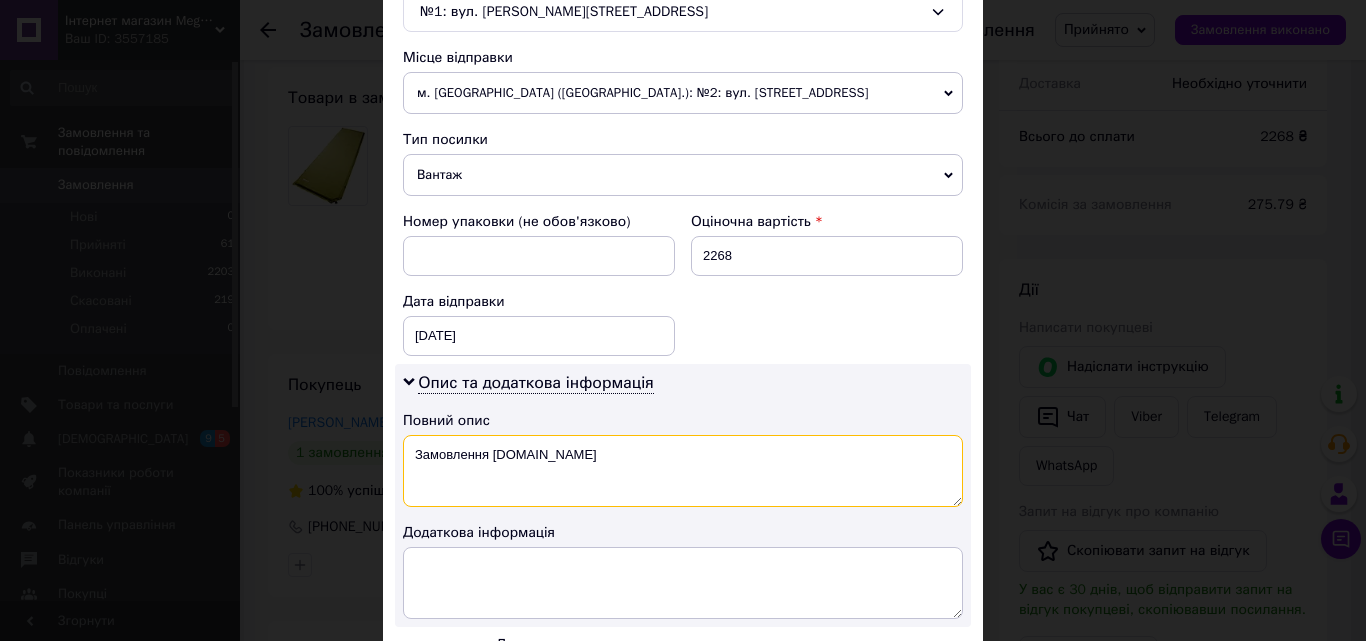 drag, startPoint x: 576, startPoint y: 452, endPoint x: 392, endPoint y: 456, distance: 184.04347 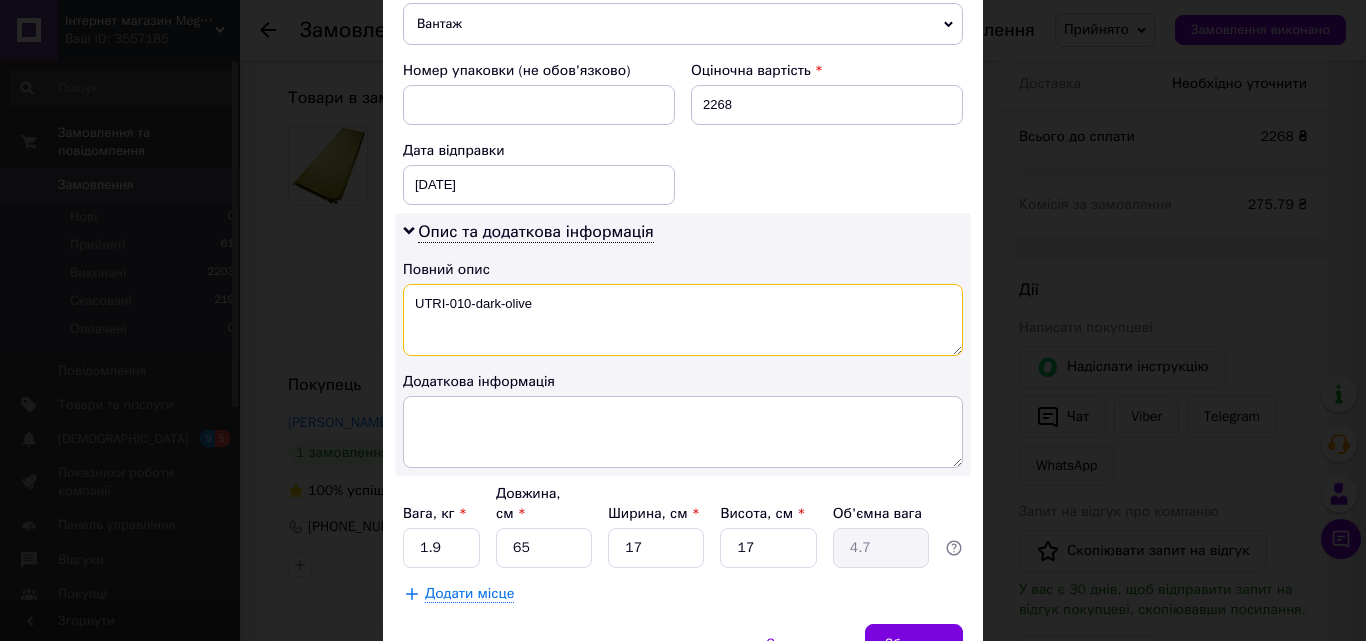 scroll, scrollTop: 833, scrollLeft: 0, axis: vertical 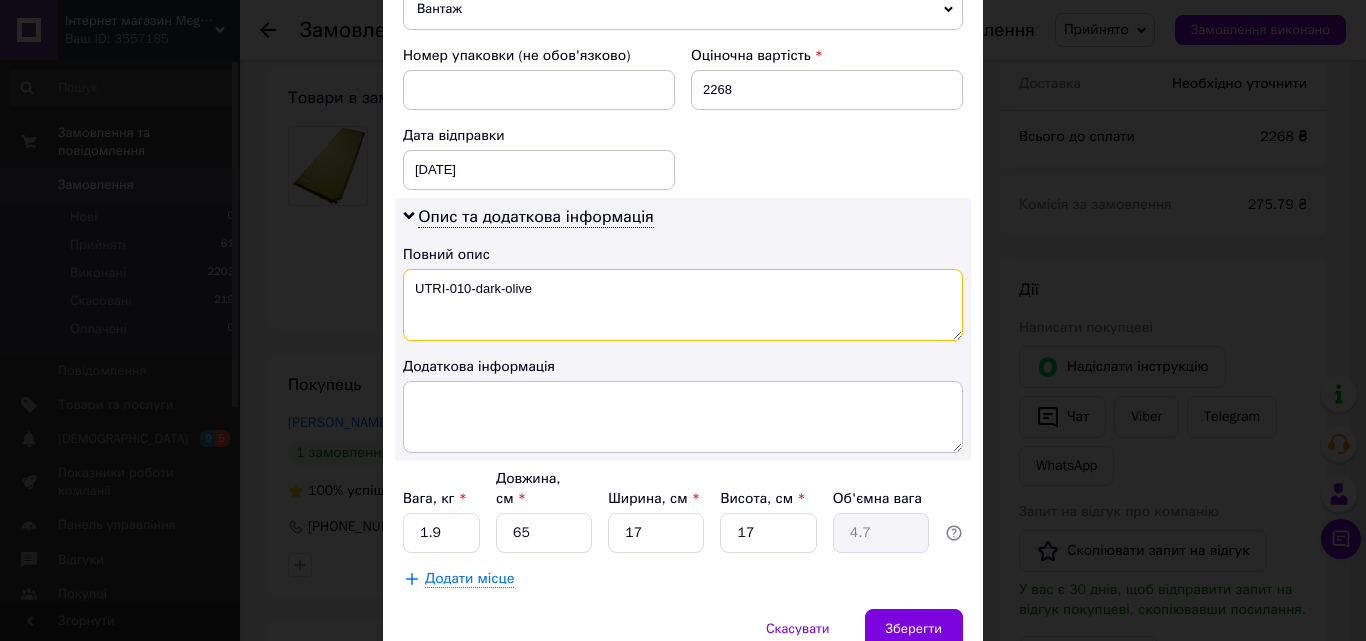 type on "UTRI-010-dark-olive" 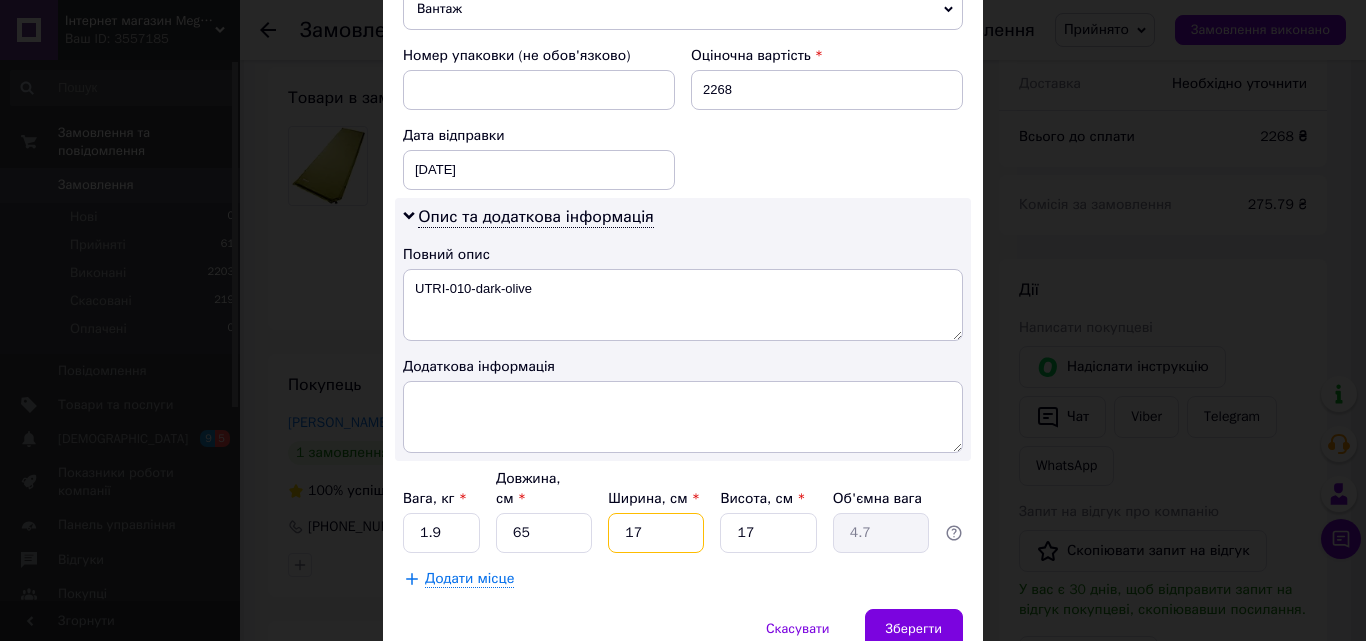 drag, startPoint x: 643, startPoint y: 516, endPoint x: 625, endPoint y: 514, distance: 18.110771 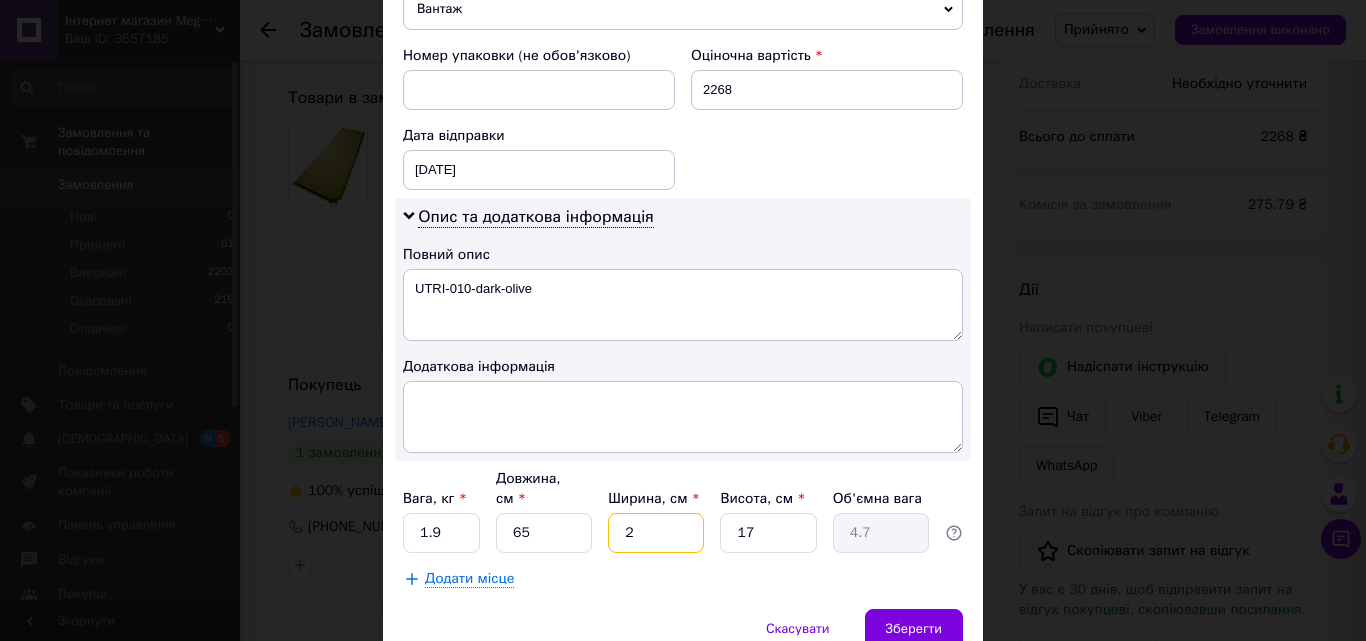 type on "0.55" 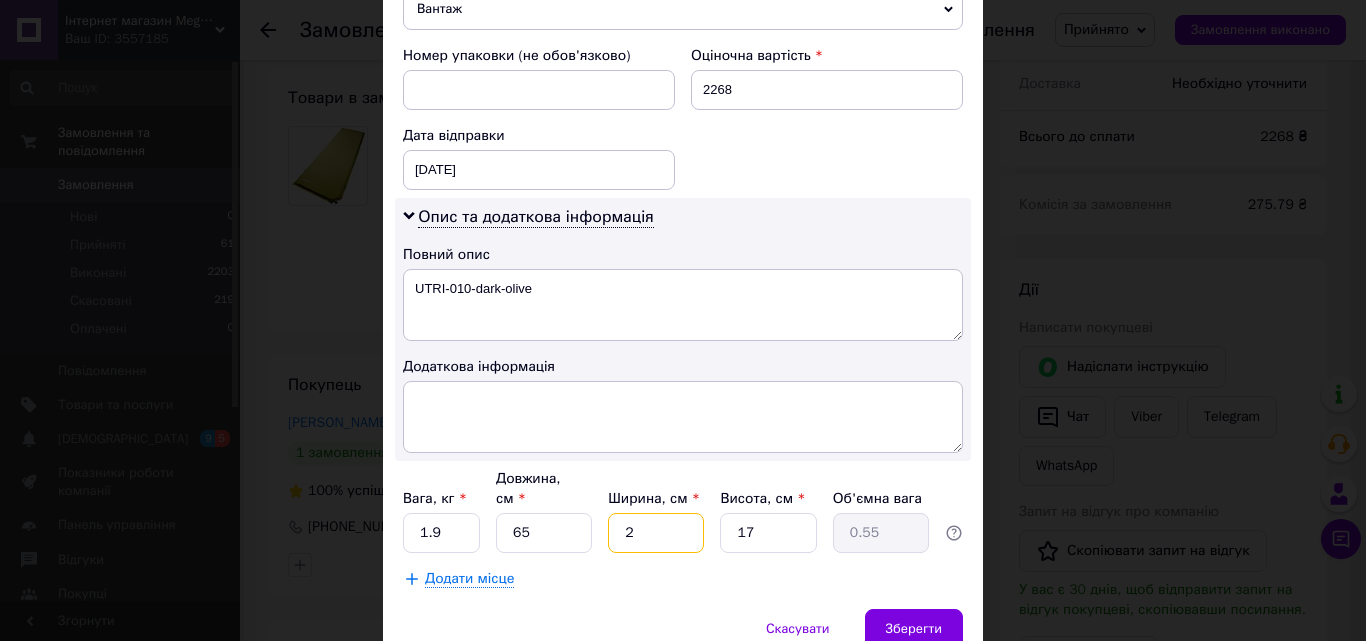 type on "20" 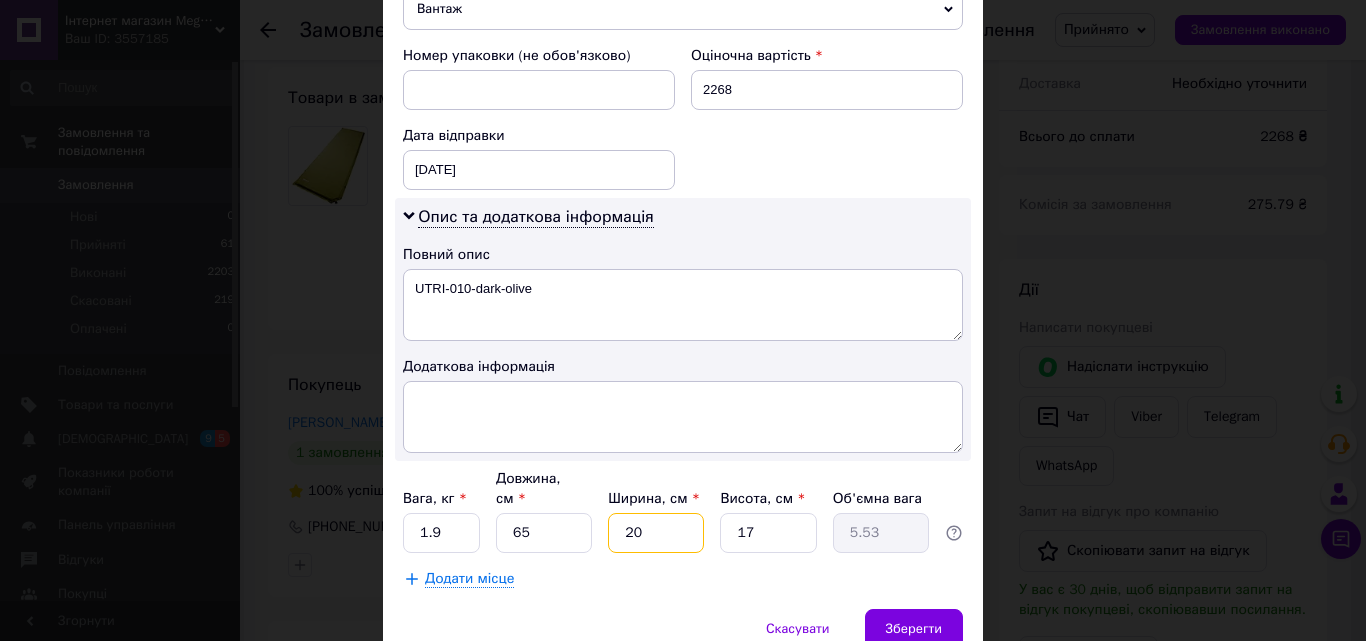 type on "20" 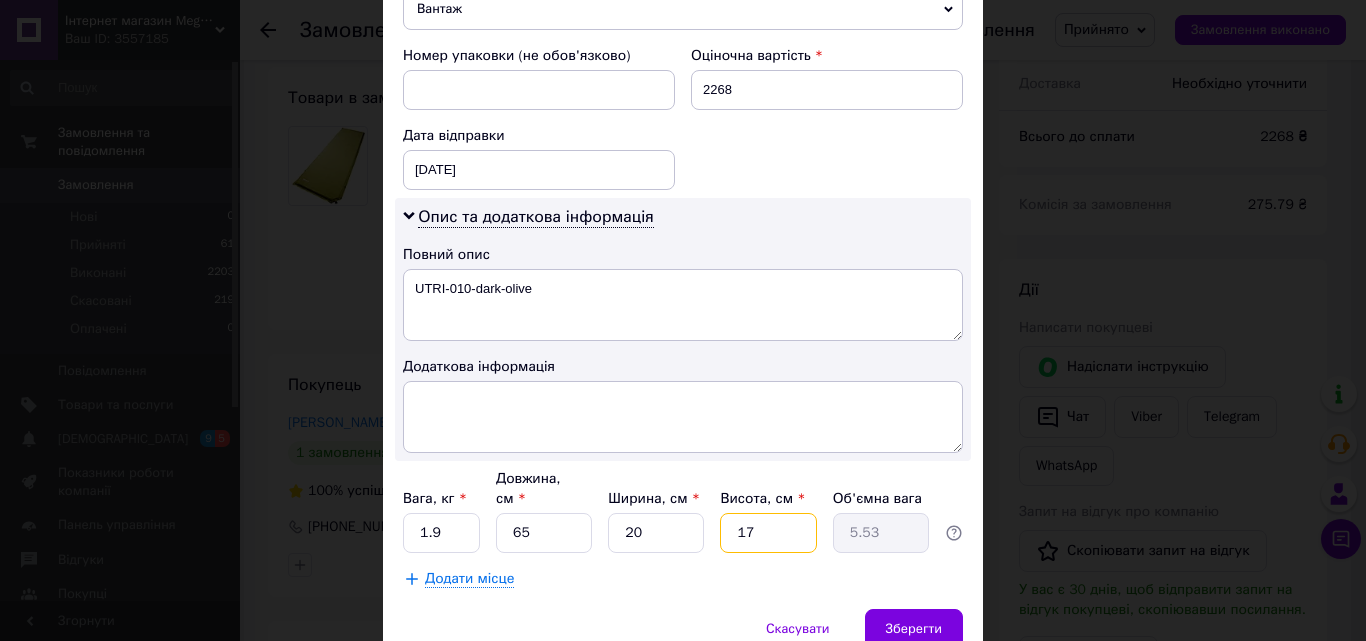 drag, startPoint x: 756, startPoint y: 508, endPoint x: 730, endPoint y: 518, distance: 27.856777 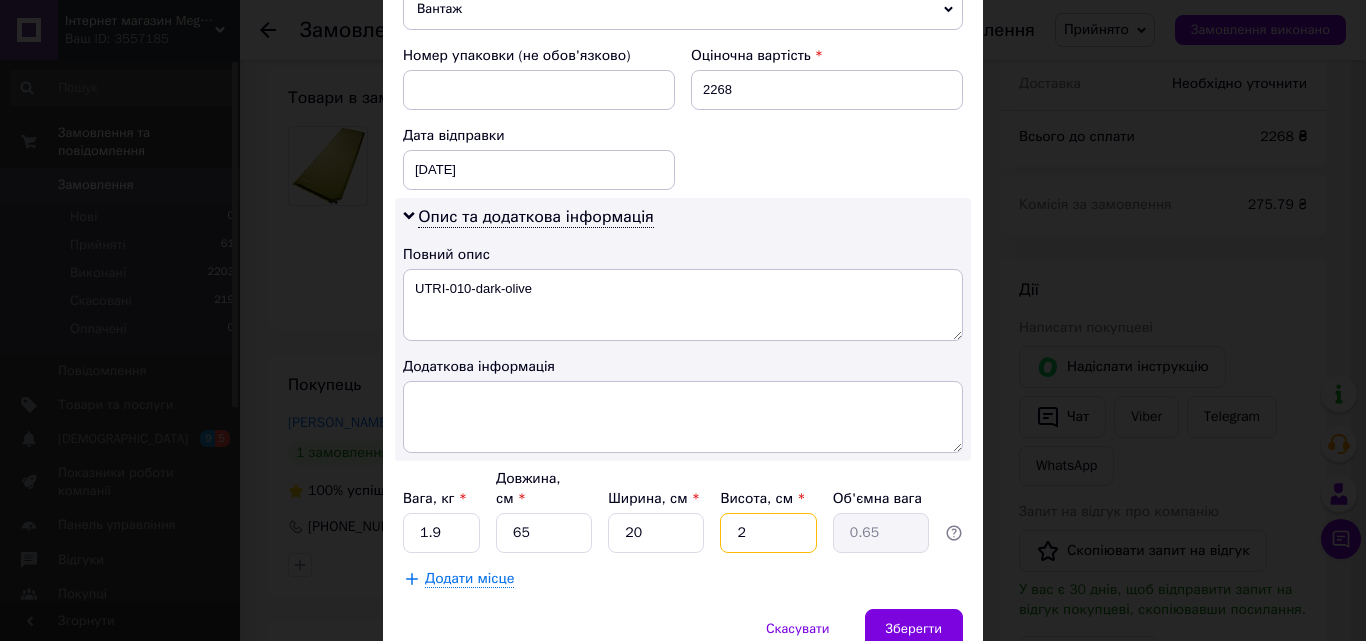 type on "20" 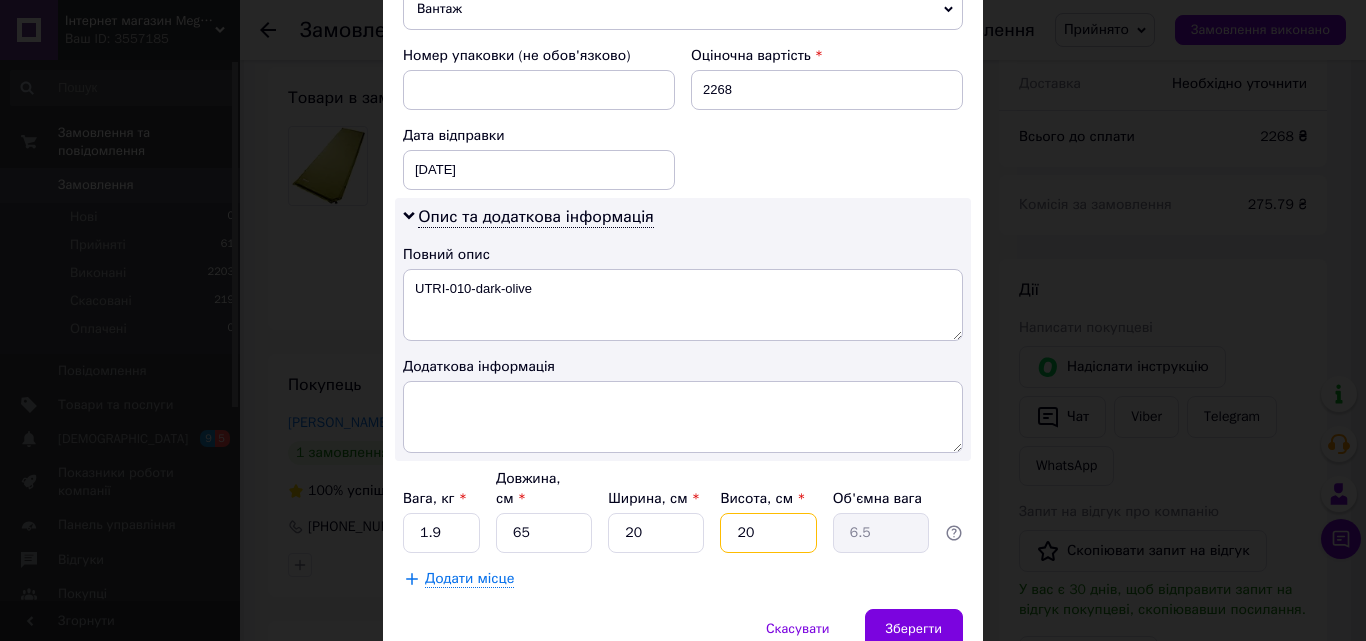 type on "20" 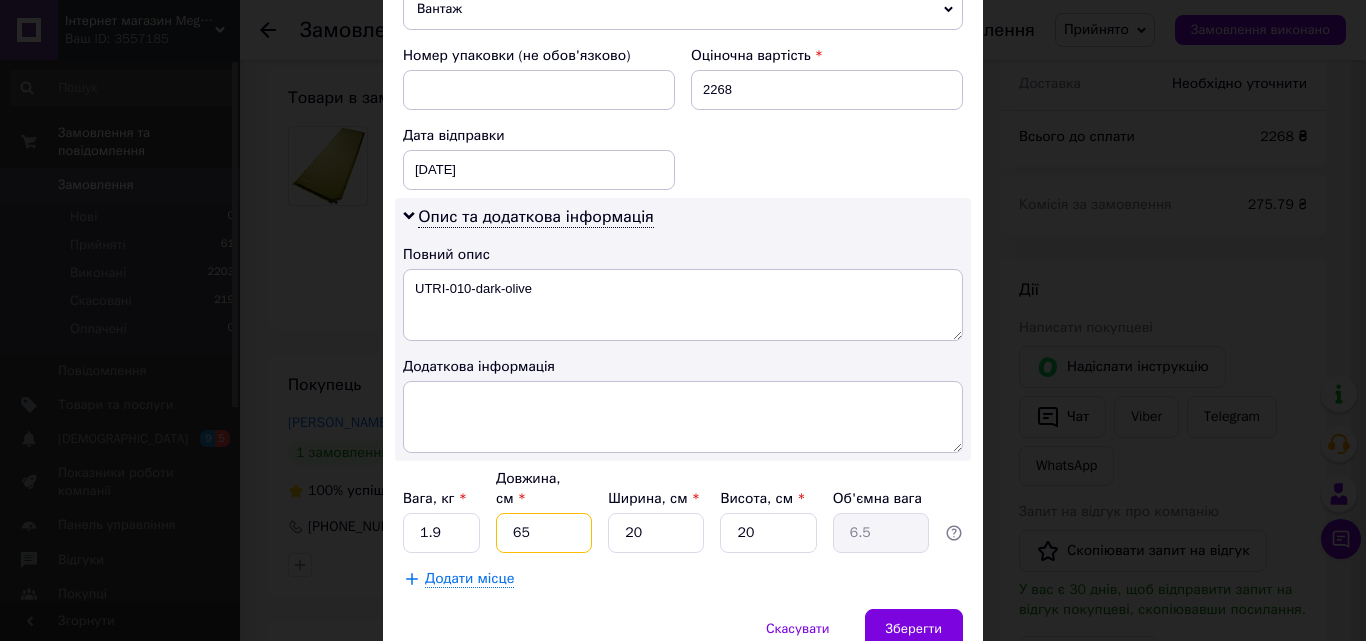 drag, startPoint x: 538, startPoint y: 519, endPoint x: 508, endPoint y: 512, distance: 30.805843 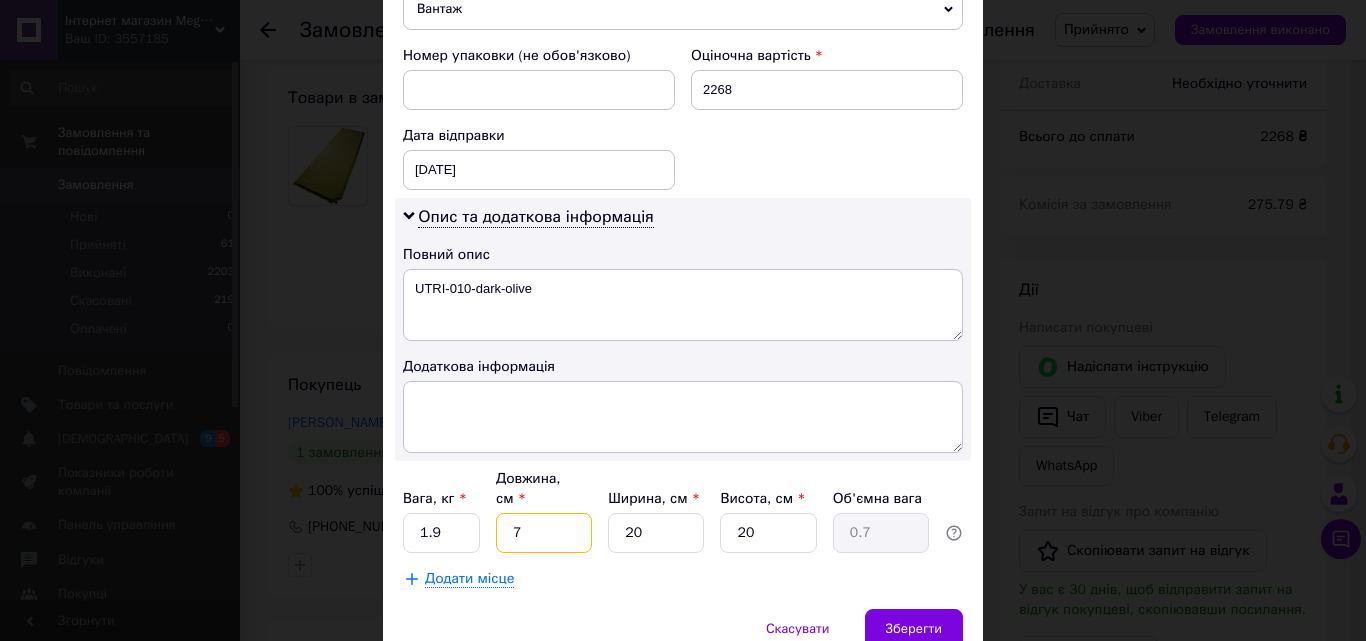 type on "70" 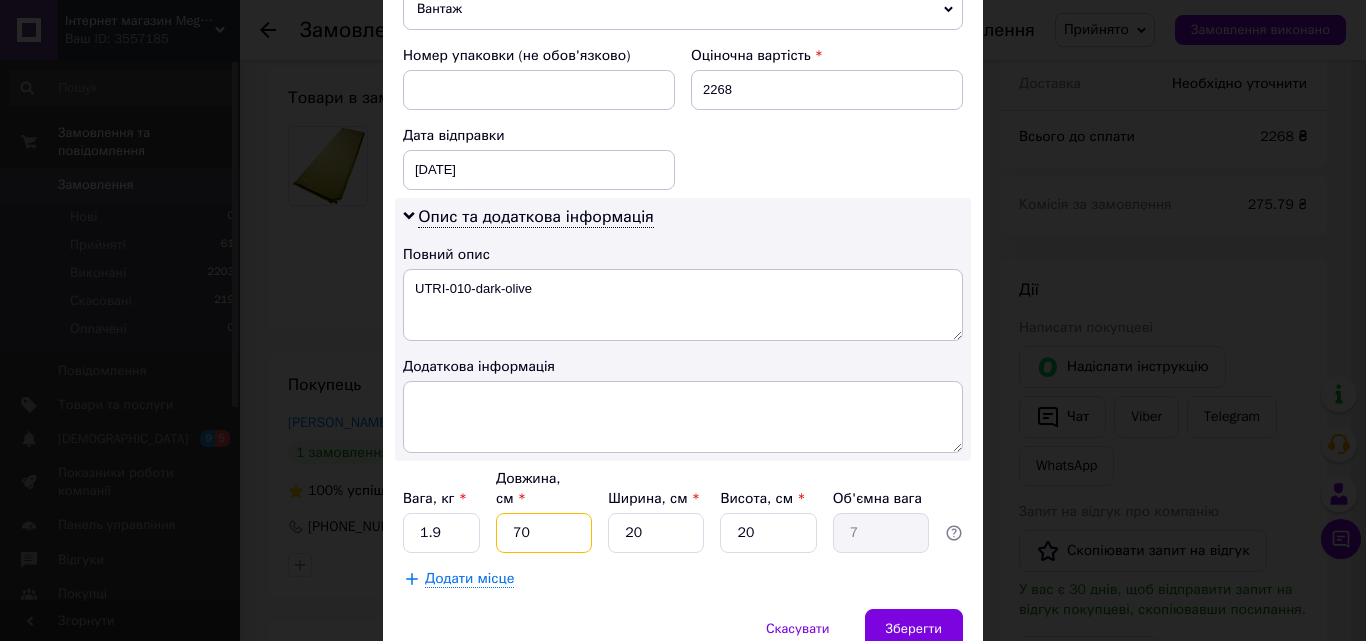 type on "70" 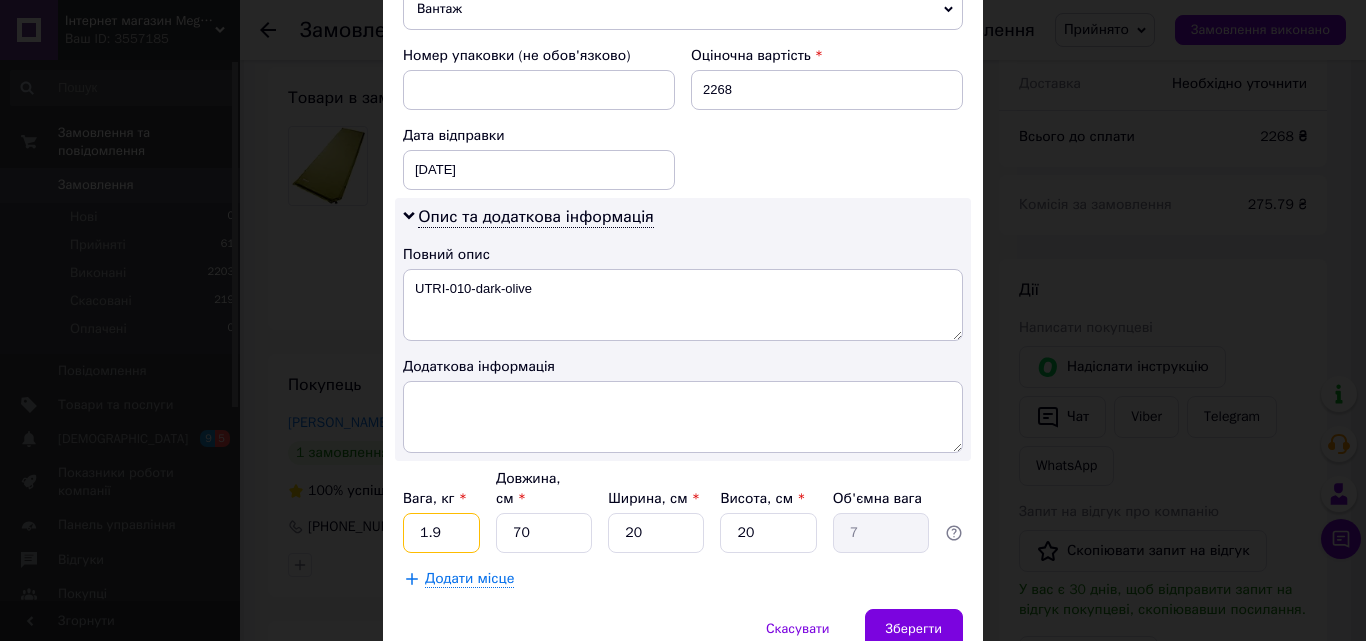 click on "1.9" at bounding box center (441, 533) 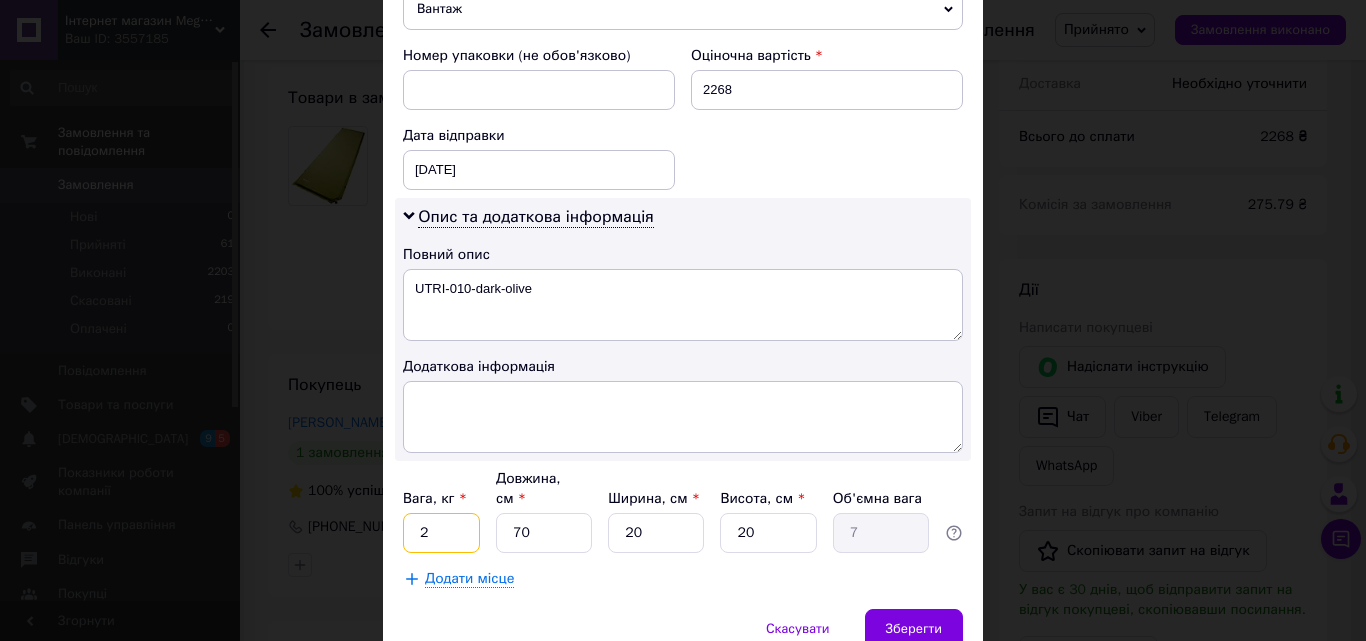 type on "2" 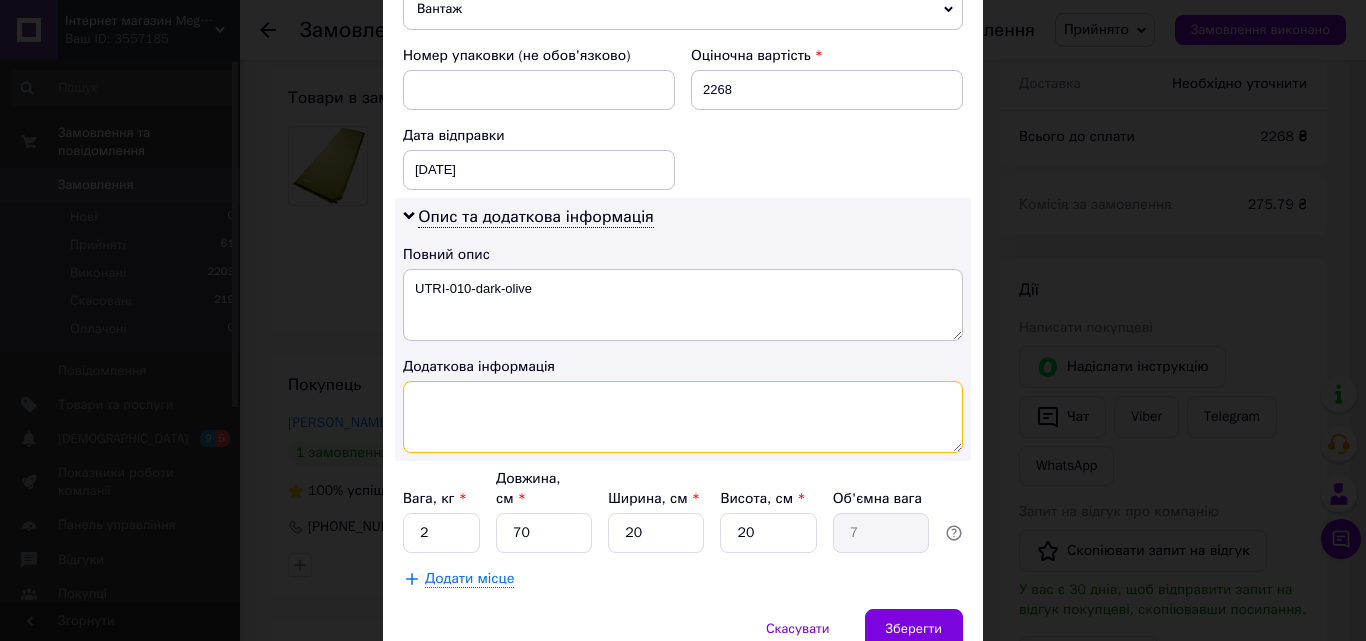 click at bounding box center [683, 417] 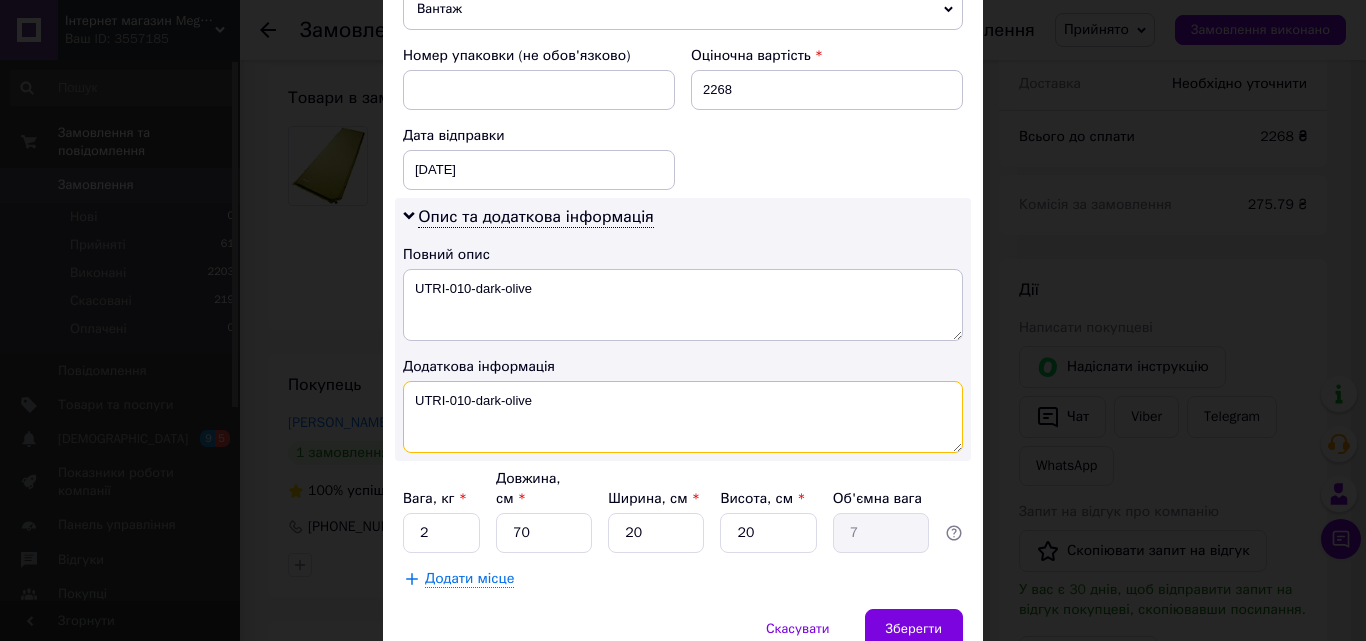 type on "UTRI-010-dark-olive" 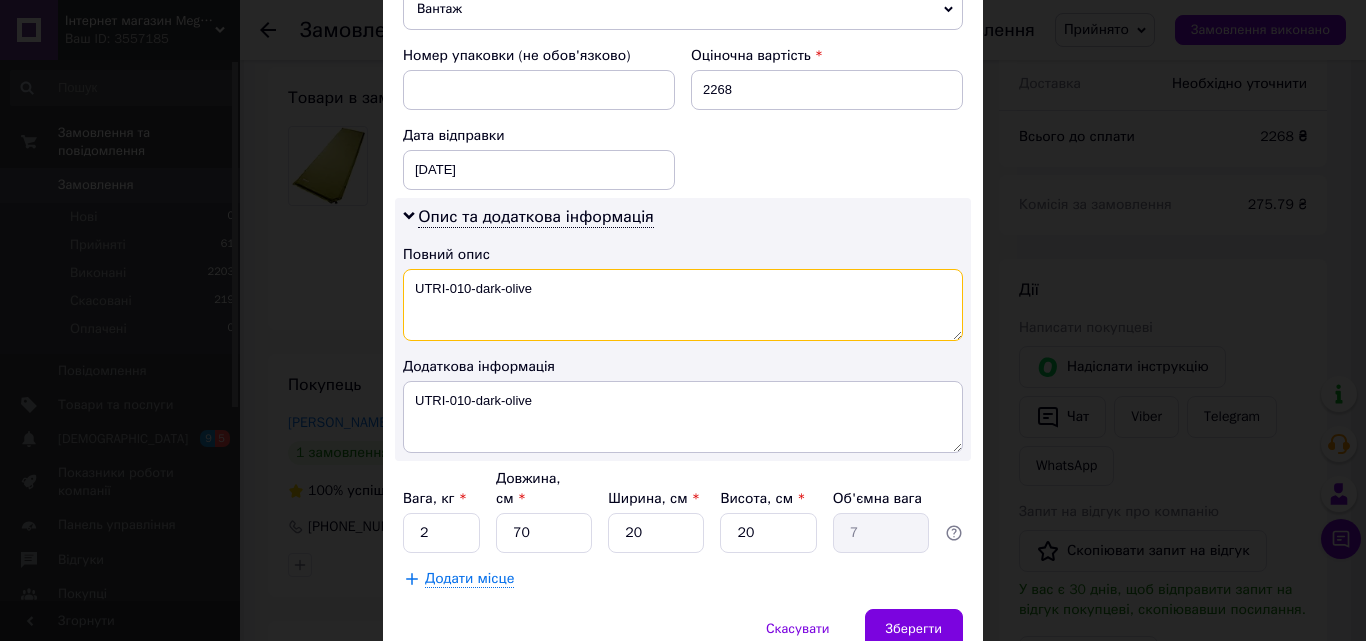 drag, startPoint x: 543, startPoint y: 289, endPoint x: 410, endPoint y: 289, distance: 133 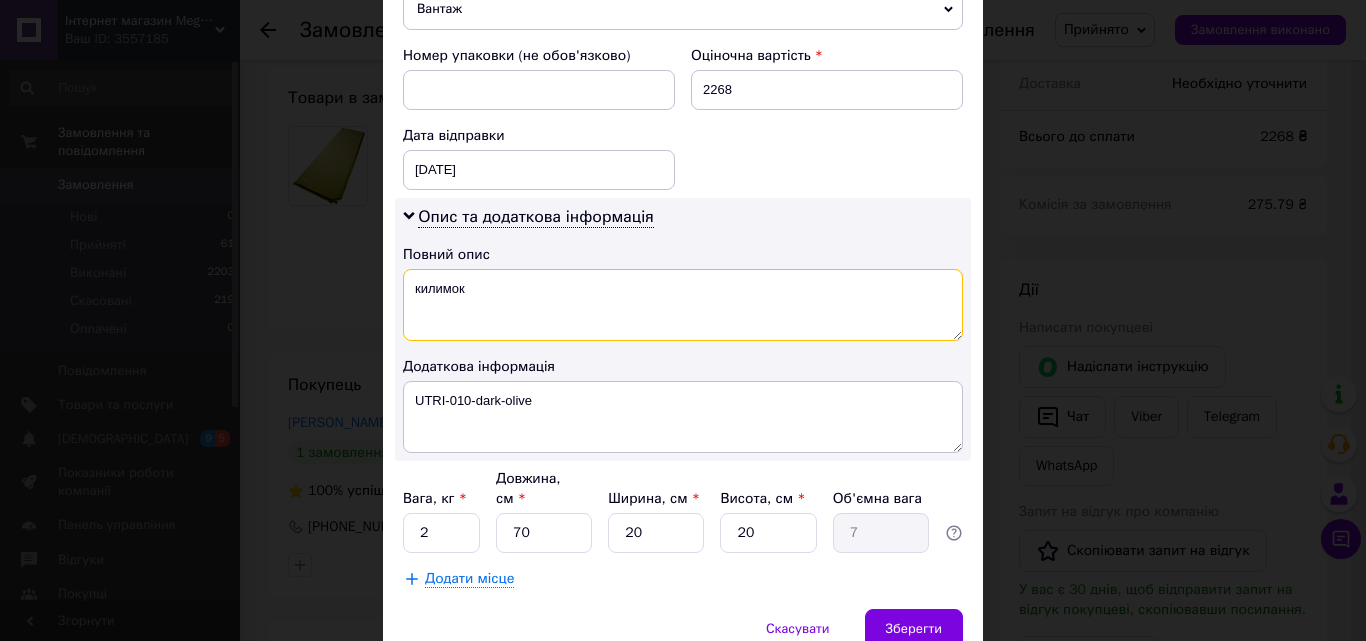 scroll, scrollTop: 667, scrollLeft: 0, axis: vertical 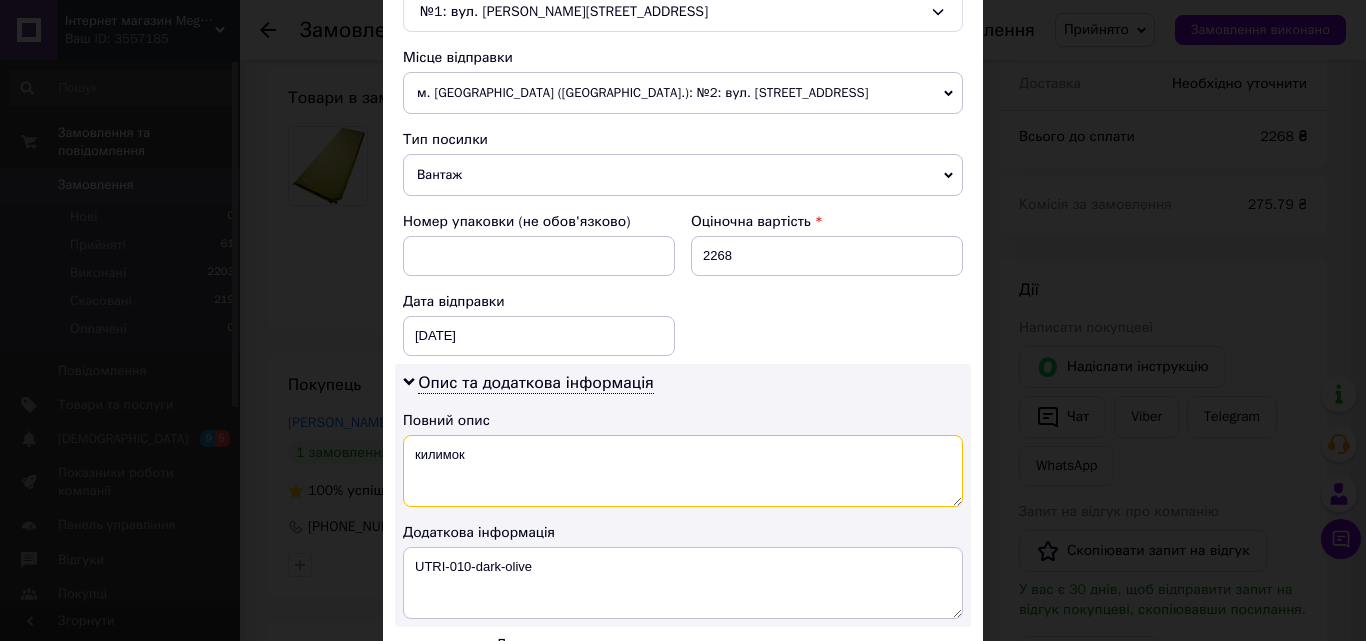 type on "килимок" 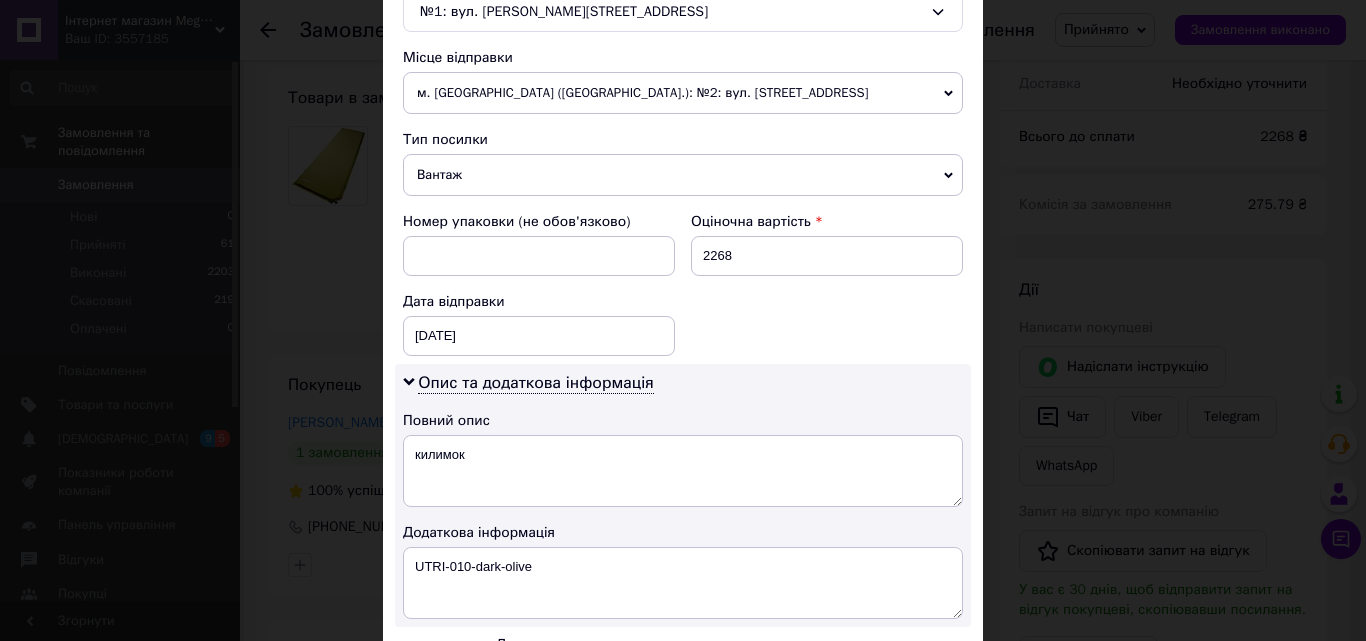 click on "м. [GEOGRAPHIC_DATA] ([GEOGRAPHIC_DATA].): №2: вул. [STREET_ADDRESS]" at bounding box center (683, 93) 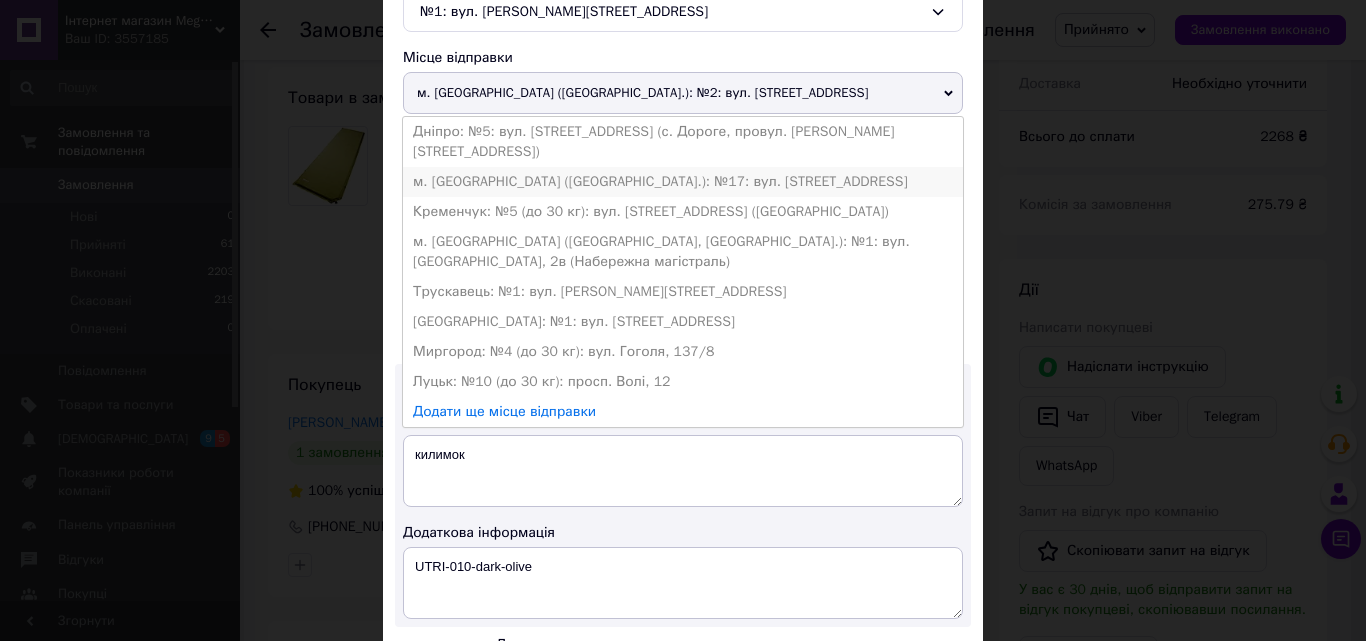 click on "м. [GEOGRAPHIC_DATA] ([GEOGRAPHIC_DATA].): №17: вул. [STREET_ADDRESS]" at bounding box center [683, 182] 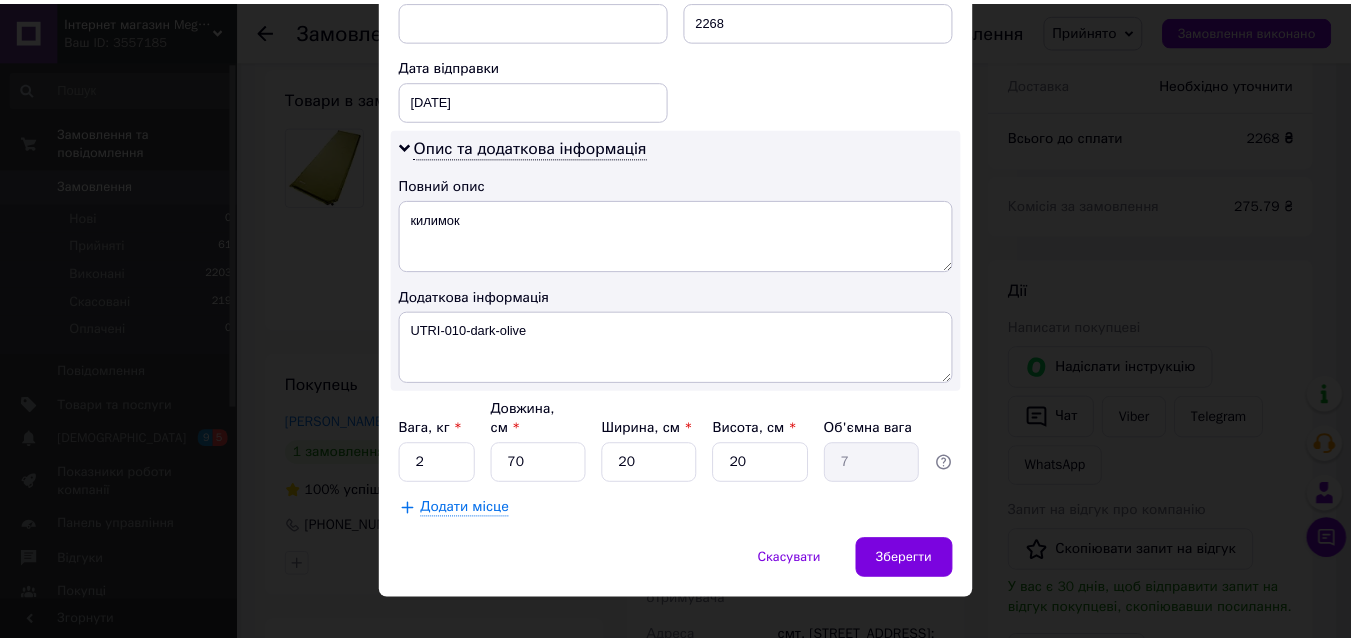 scroll, scrollTop: 911, scrollLeft: 0, axis: vertical 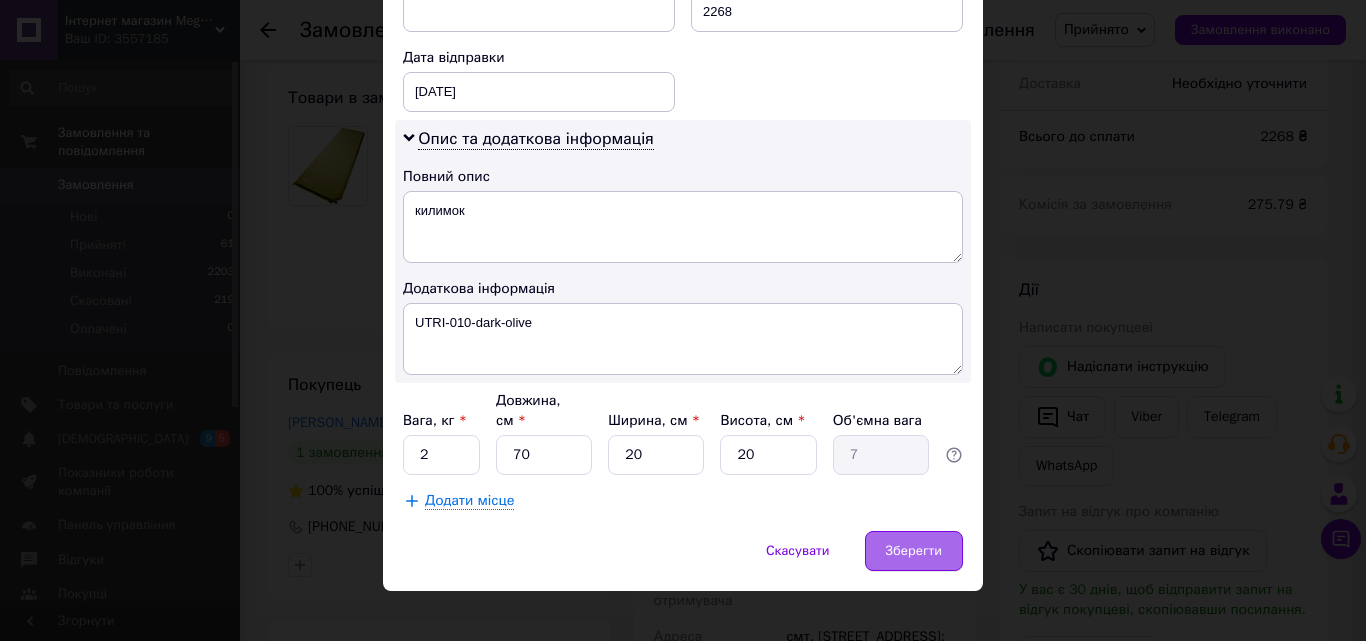 click on "Зберегти" at bounding box center [914, 551] 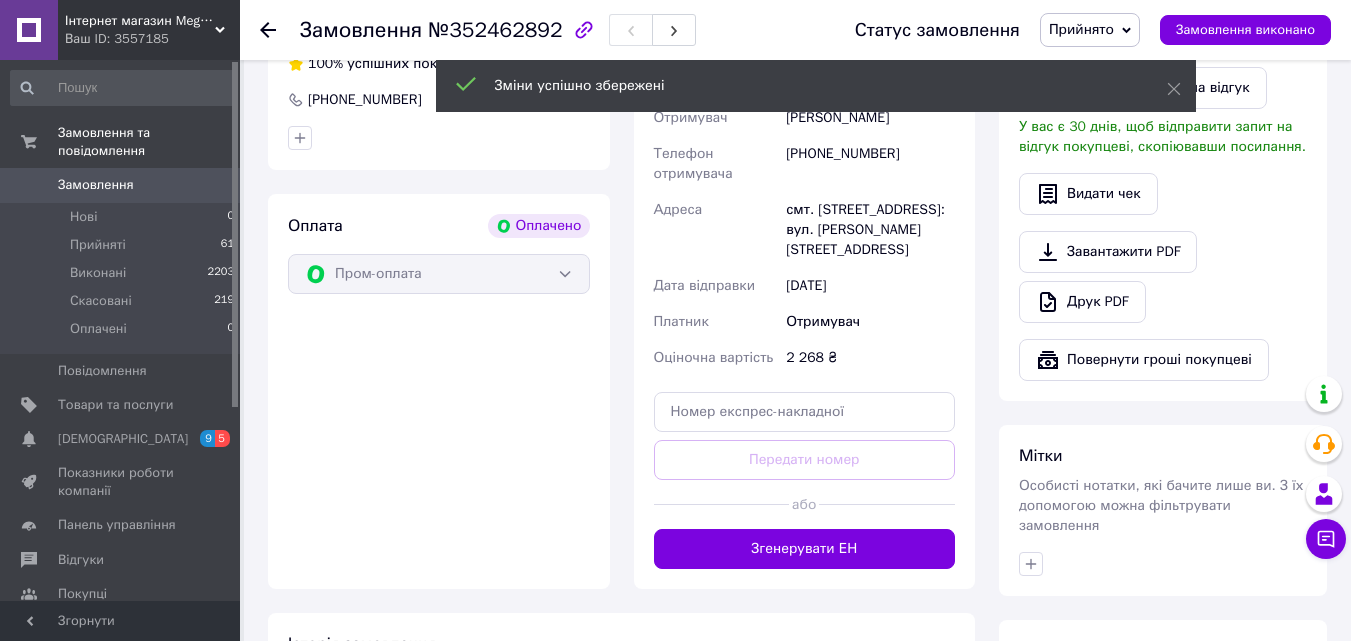scroll, scrollTop: 667, scrollLeft: 0, axis: vertical 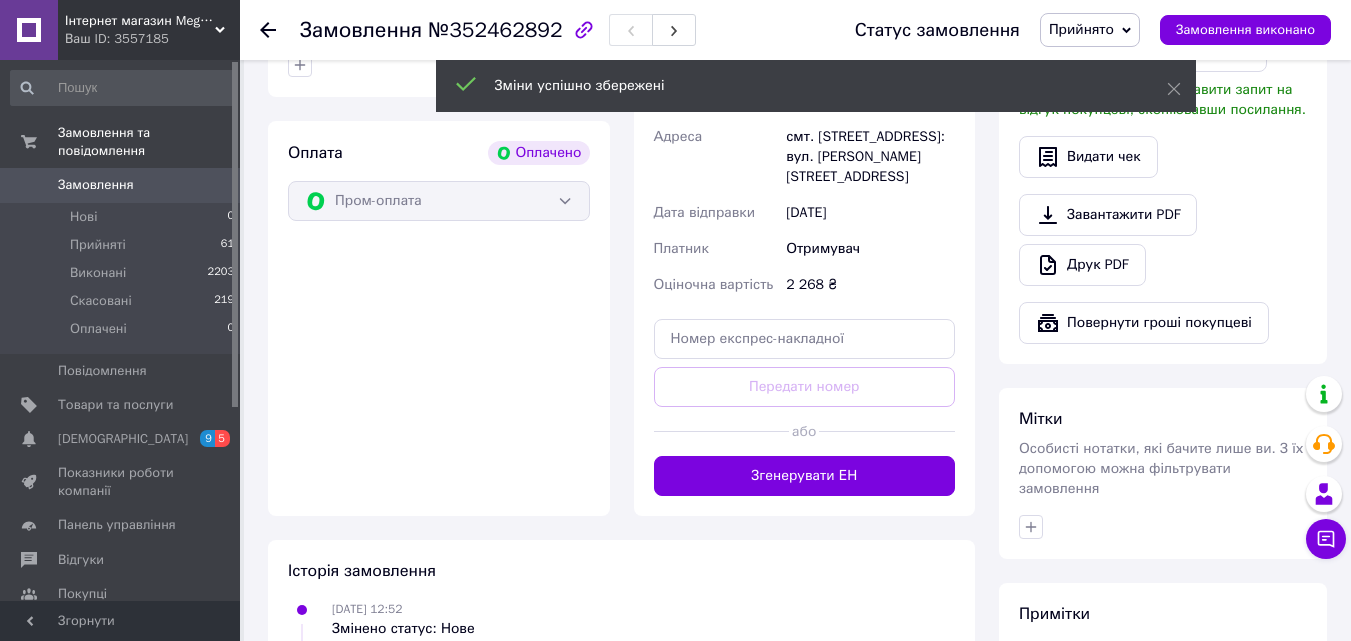 click on "Згенерувати ЕН" at bounding box center (805, 476) 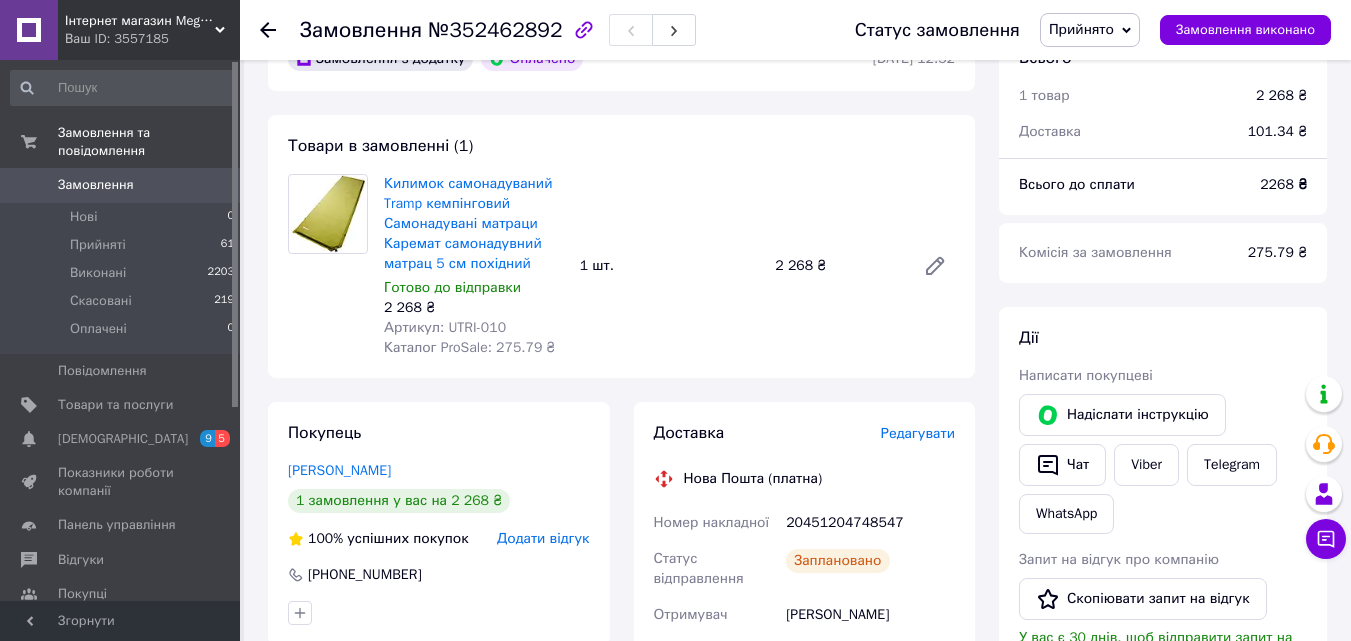 scroll, scrollTop: 167, scrollLeft: 0, axis: vertical 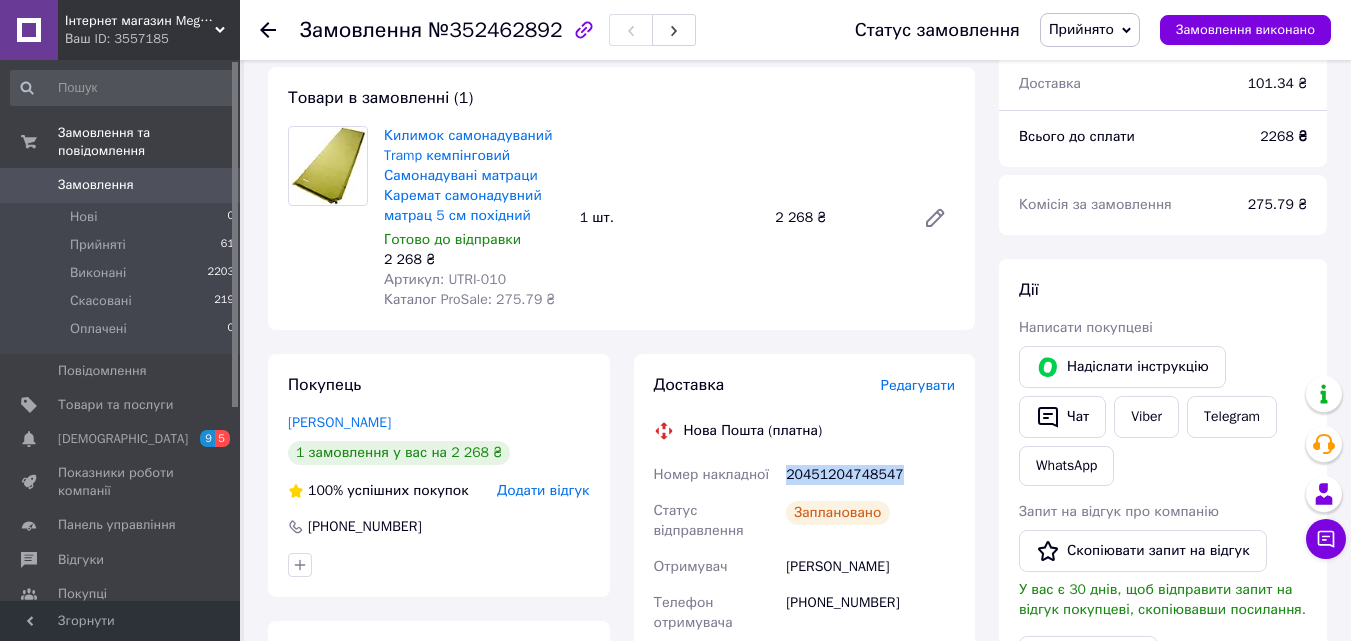 drag, startPoint x: 913, startPoint y: 475, endPoint x: 786, endPoint y: 473, distance: 127.01575 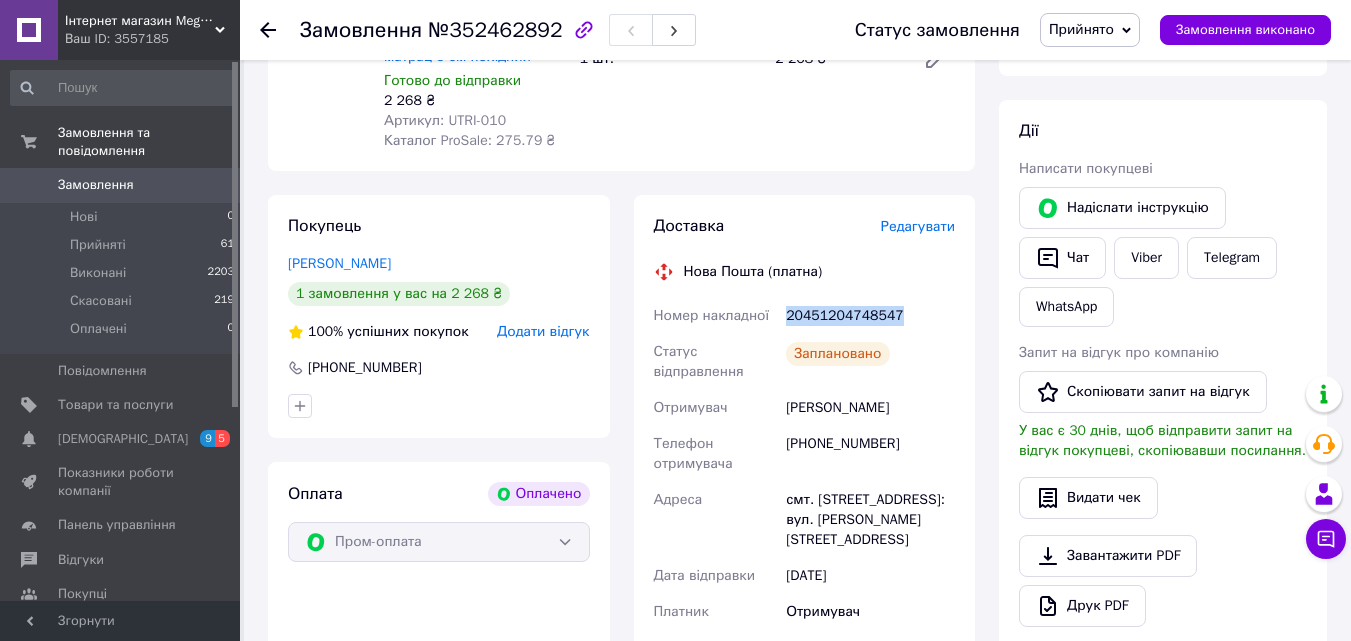 scroll, scrollTop: 333, scrollLeft: 0, axis: vertical 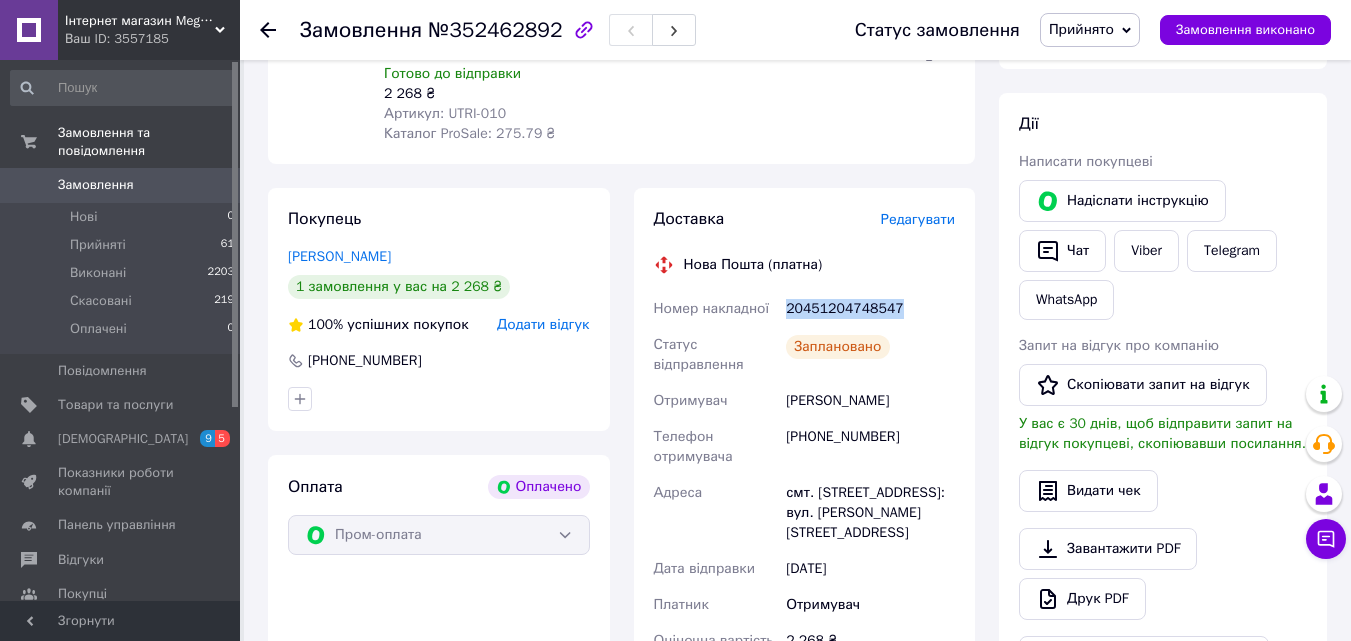 copy on "20451204748547" 